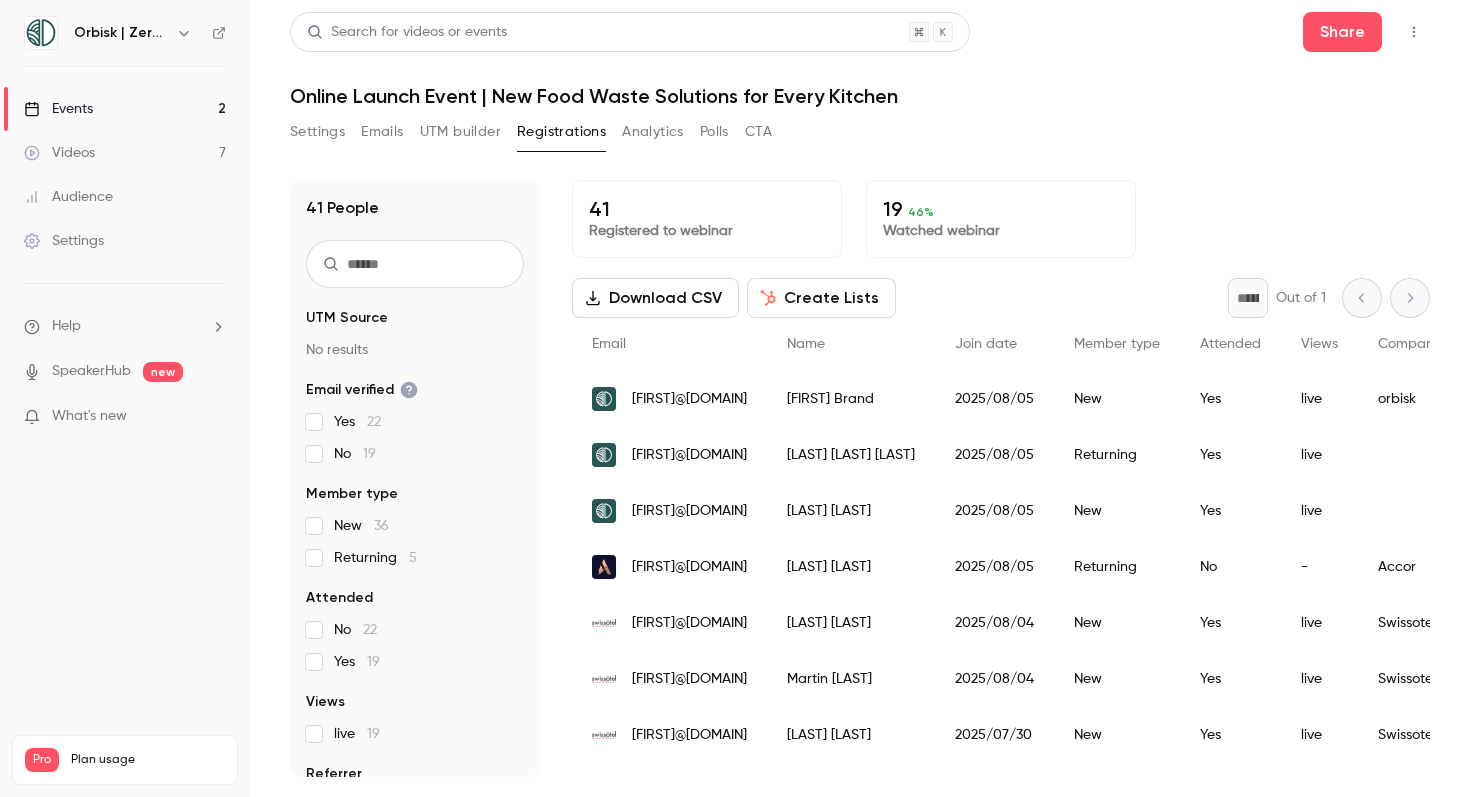 scroll, scrollTop: 0, scrollLeft: 0, axis: both 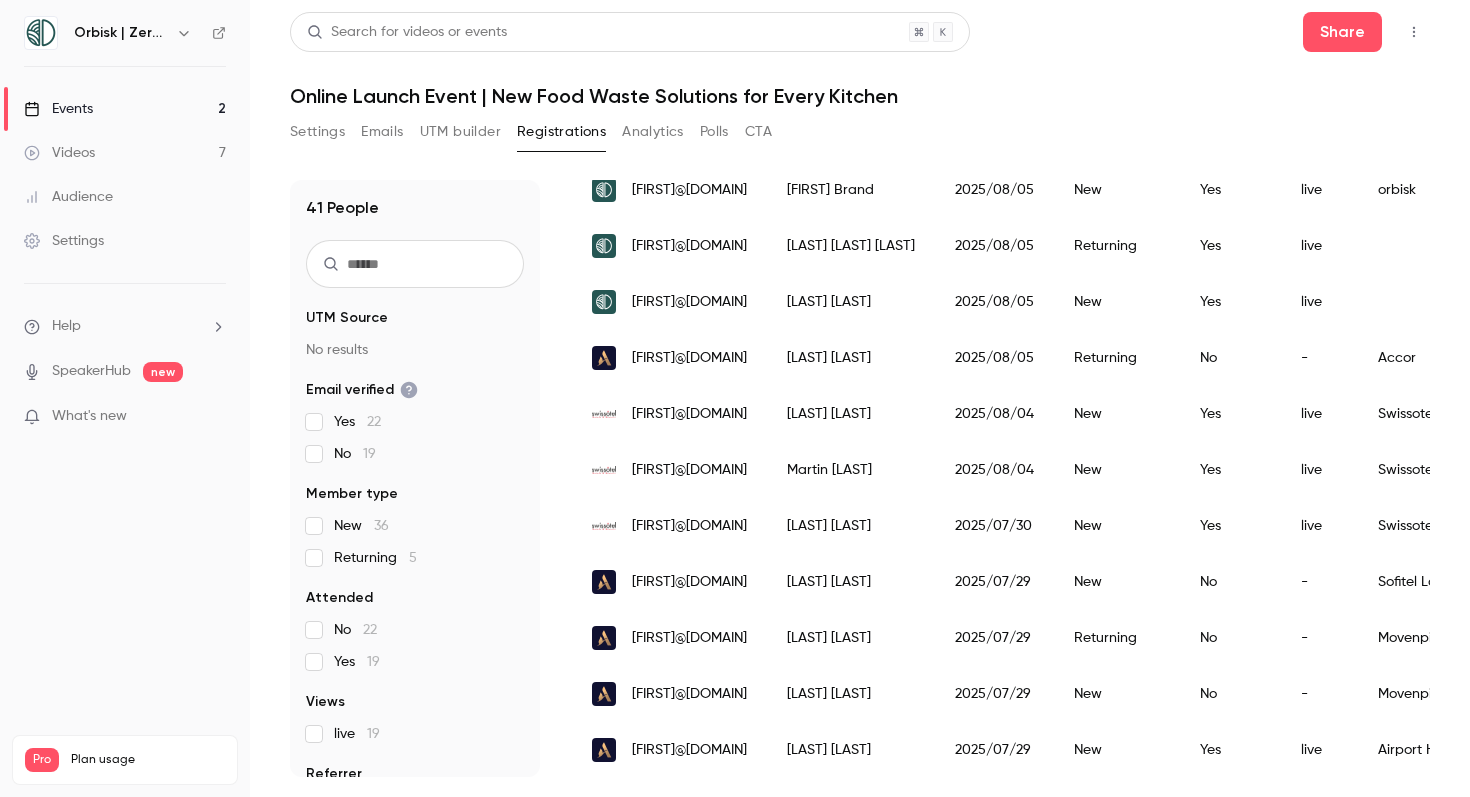 click on "Events 2" at bounding box center (125, 109) 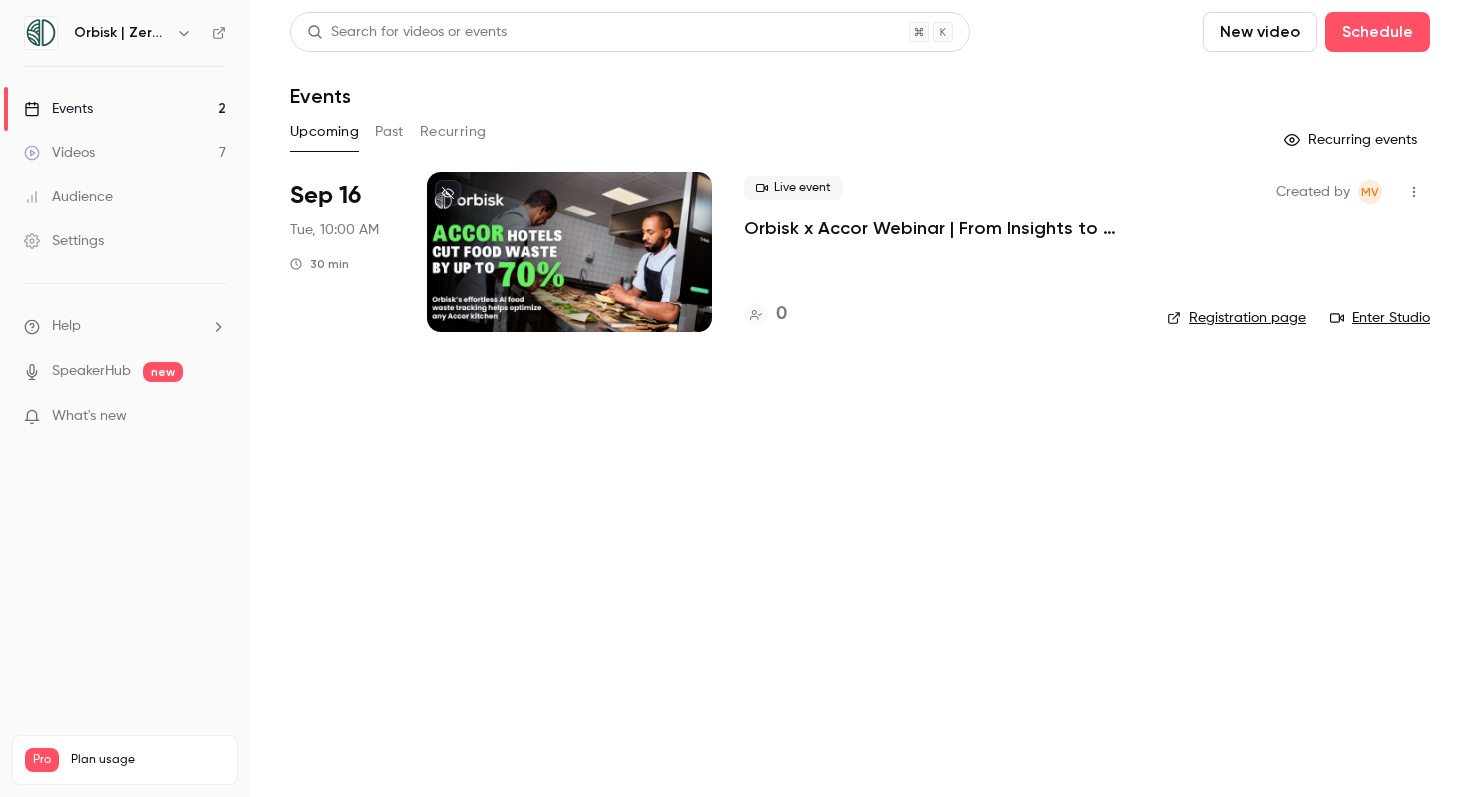 click at bounding box center (569, 252) 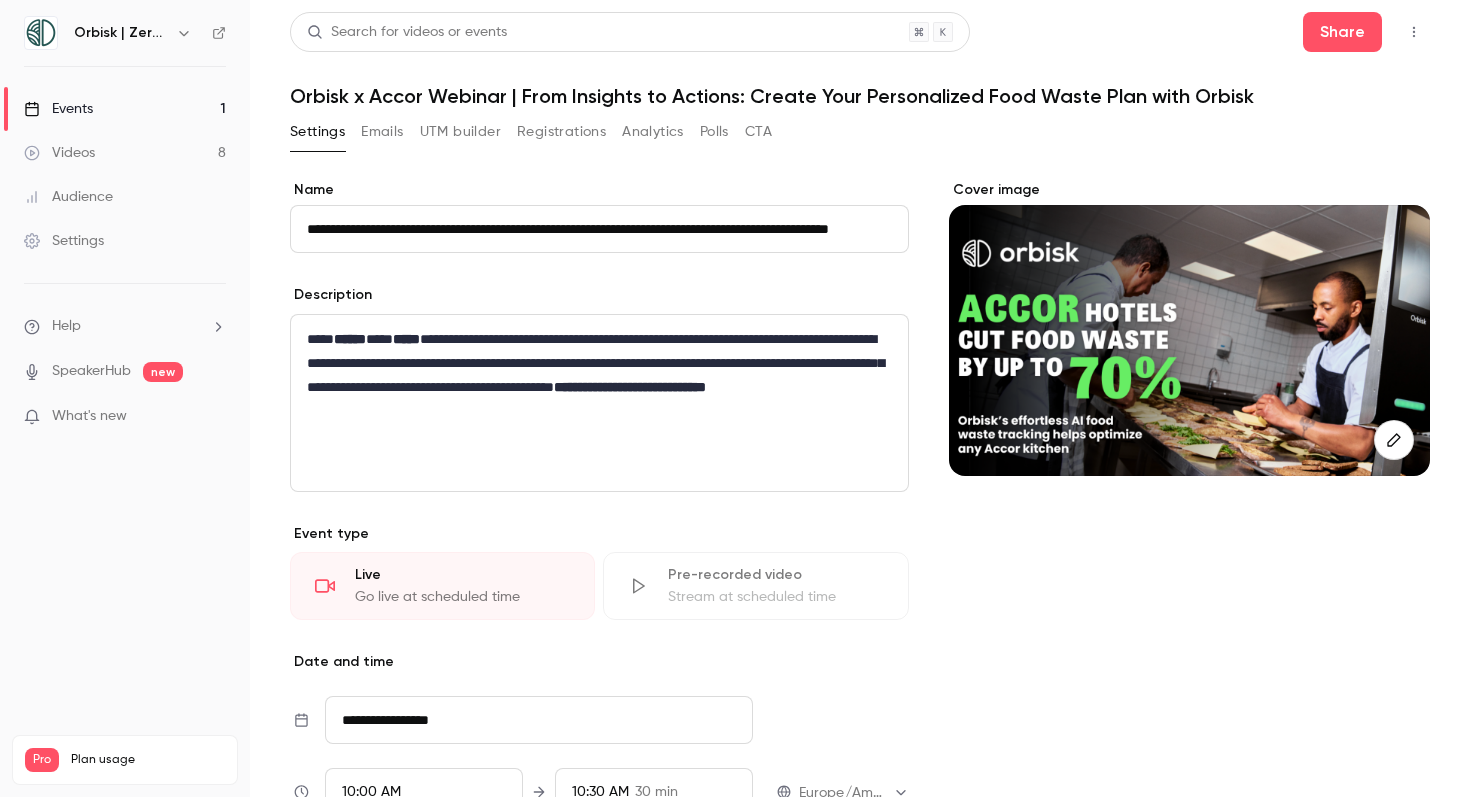 scroll, scrollTop: 0, scrollLeft: 86, axis: horizontal 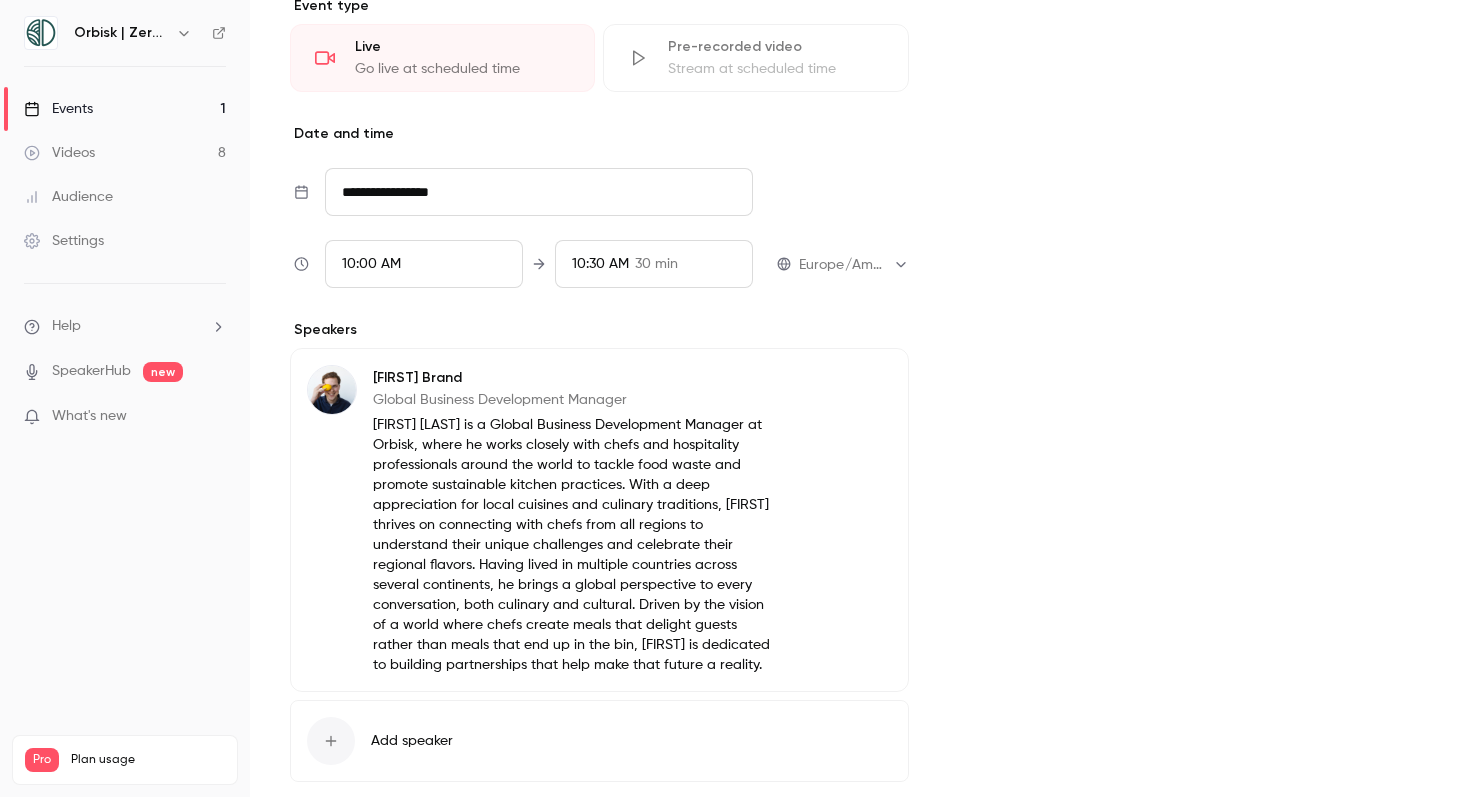 click on "[FIRST] [LAST] is a Global Business Development Manager at Orbisk, where he works closely with chefs and hospitality professionals around the world to tackle food waste and promote sustainable kitchen practices.
With a deep appreciation for local cuisines and culinary traditions, [FIRST] thrives on connecting with chefs from all regions to understand their unique challenges and celebrate their regional flavors. Having lived in multiple countries across several continents, he brings a global perspective to every conversation, both culinary and cultural. Driven by the vision of a world where chefs create meals that delight guests rather than meals that end up in the bin, [FIRST] is dedicated to building partnerships that help make that future a reality." at bounding box center (576, 545) 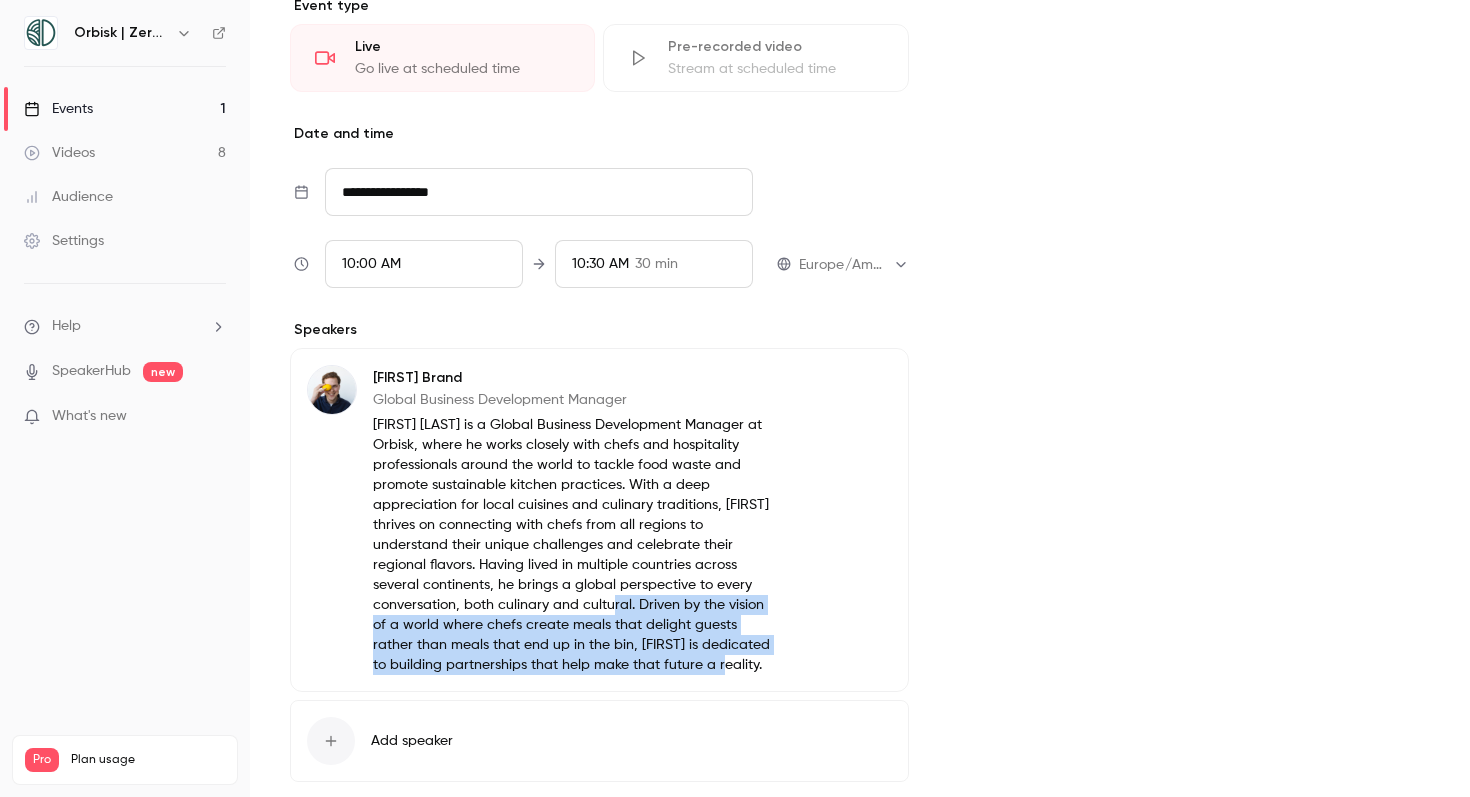 drag, startPoint x: 618, startPoint y: 662, endPoint x: 509, endPoint y: 602, distance: 124.42267 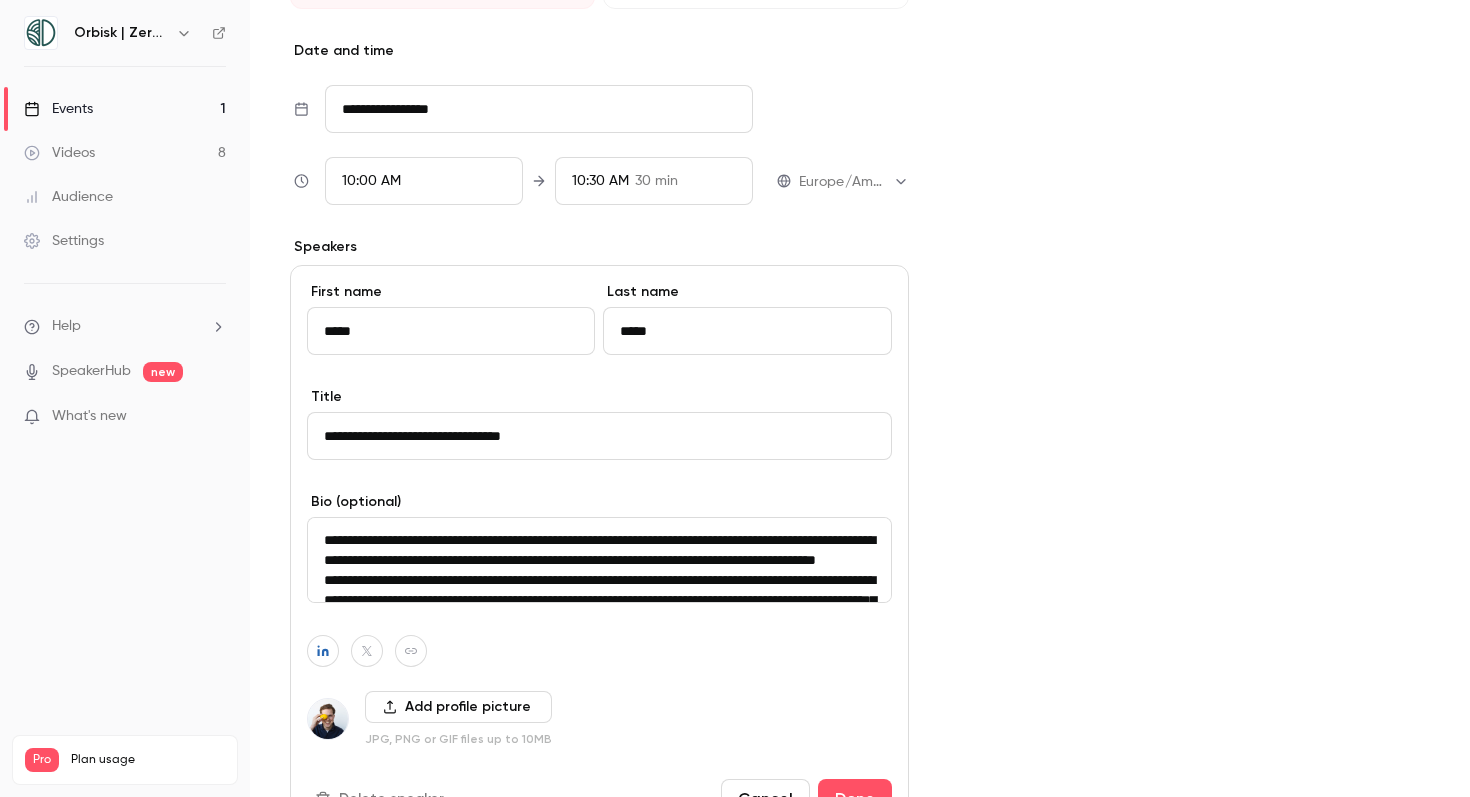 scroll, scrollTop: 629, scrollLeft: 0, axis: vertical 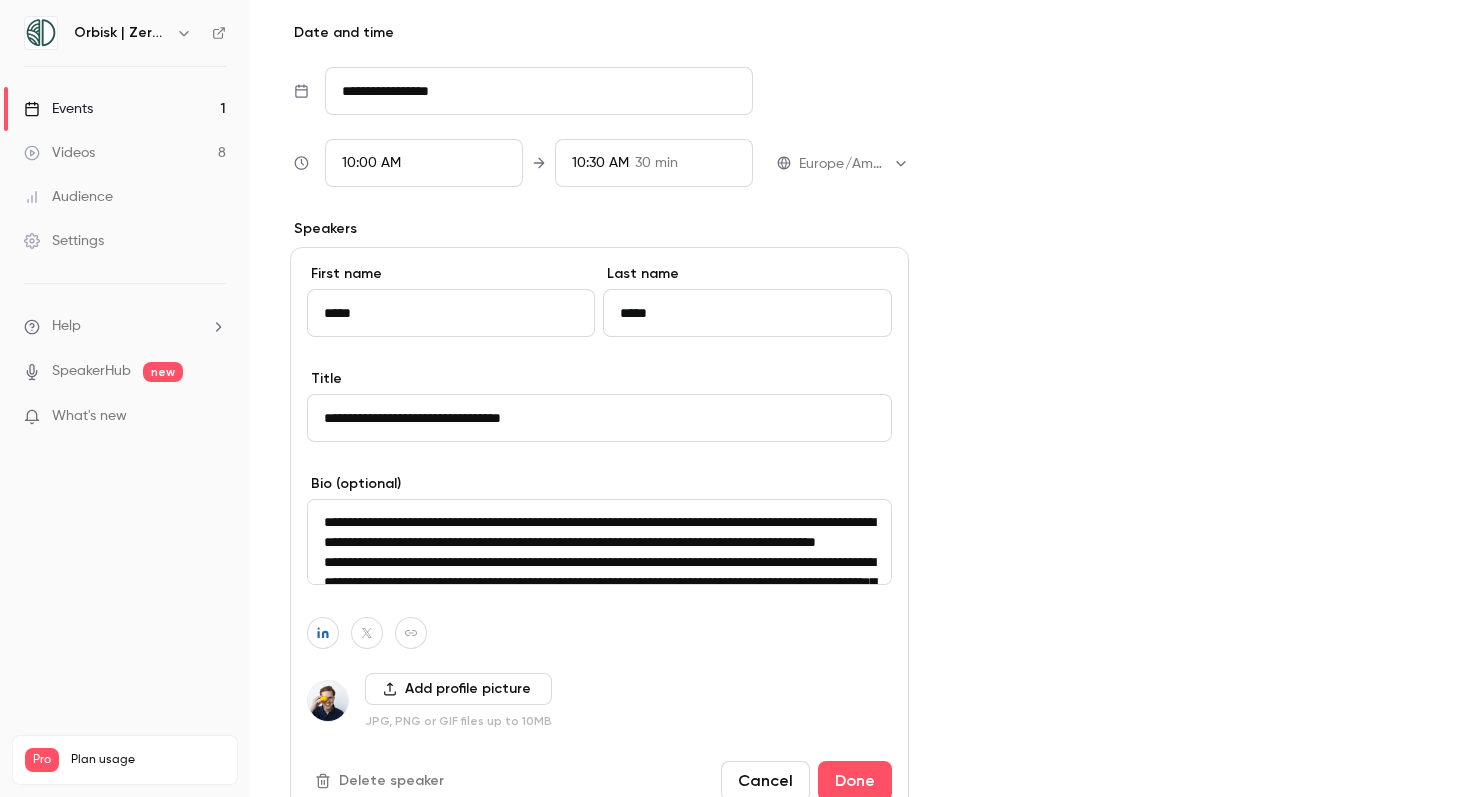 click on "**********" at bounding box center [599, 542] 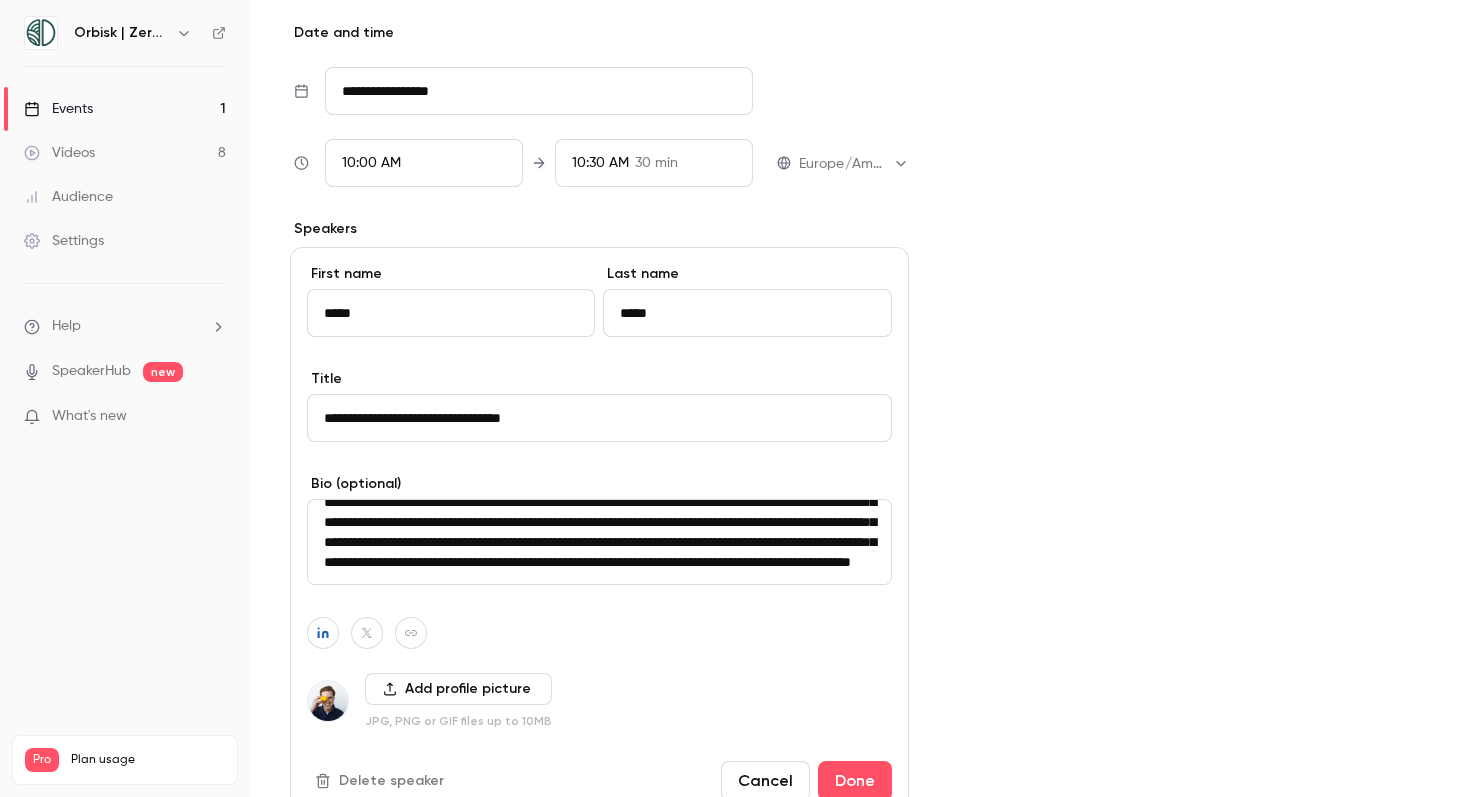 scroll, scrollTop: 160, scrollLeft: 0, axis: vertical 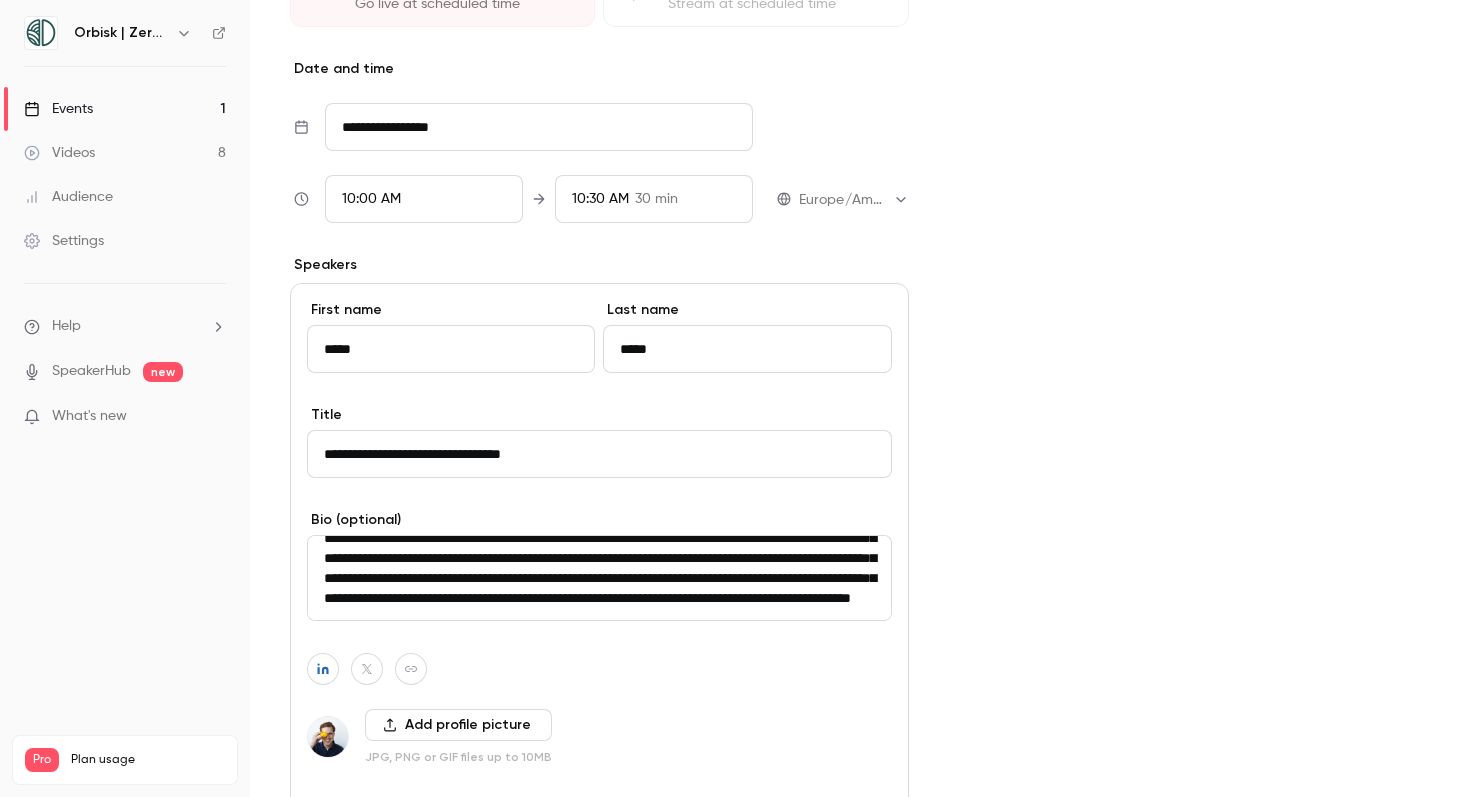 drag, startPoint x: 587, startPoint y: 605, endPoint x: 458, endPoint y: 587, distance: 130.24976 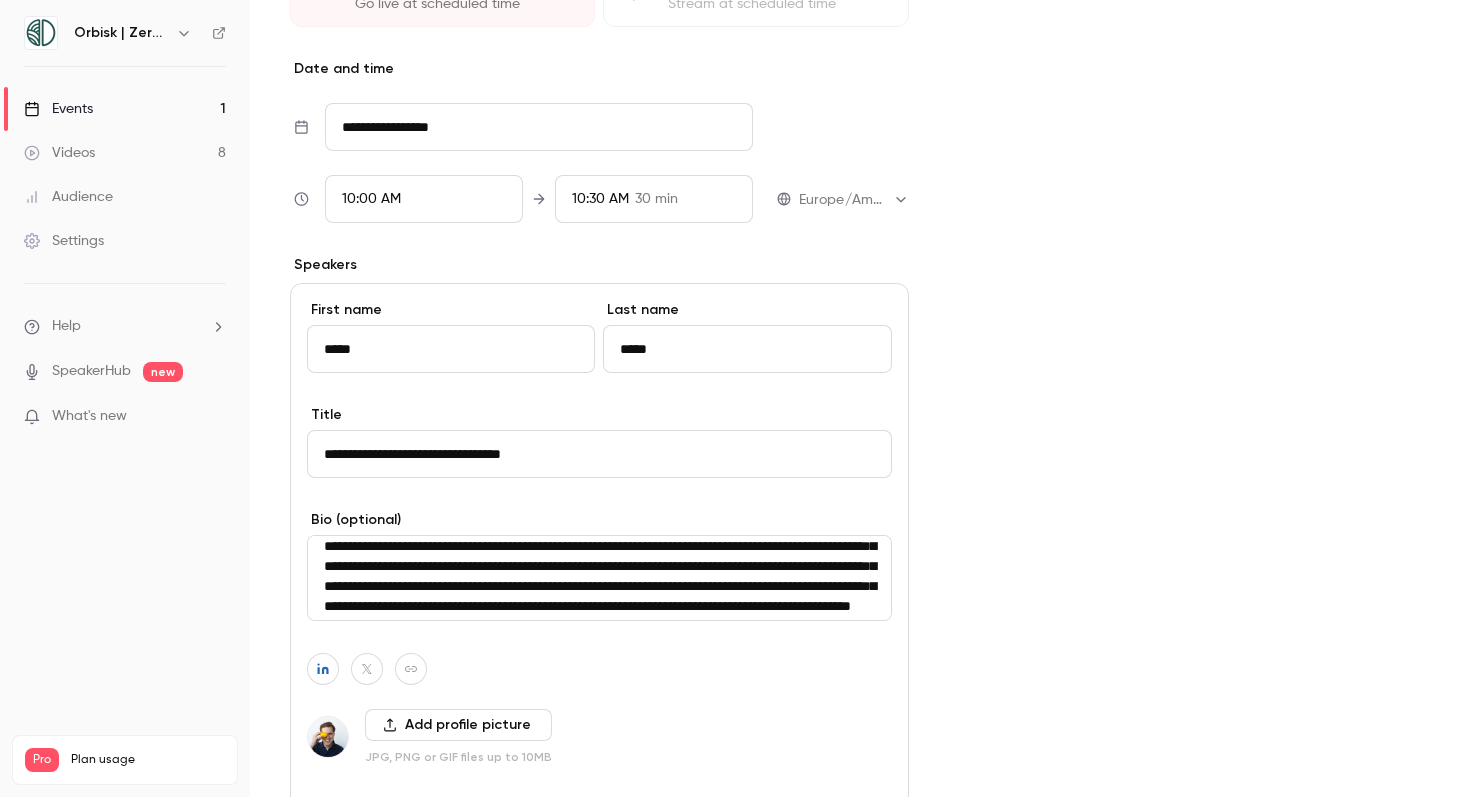scroll, scrollTop: 76, scrollLeft: 0, axis: vertical 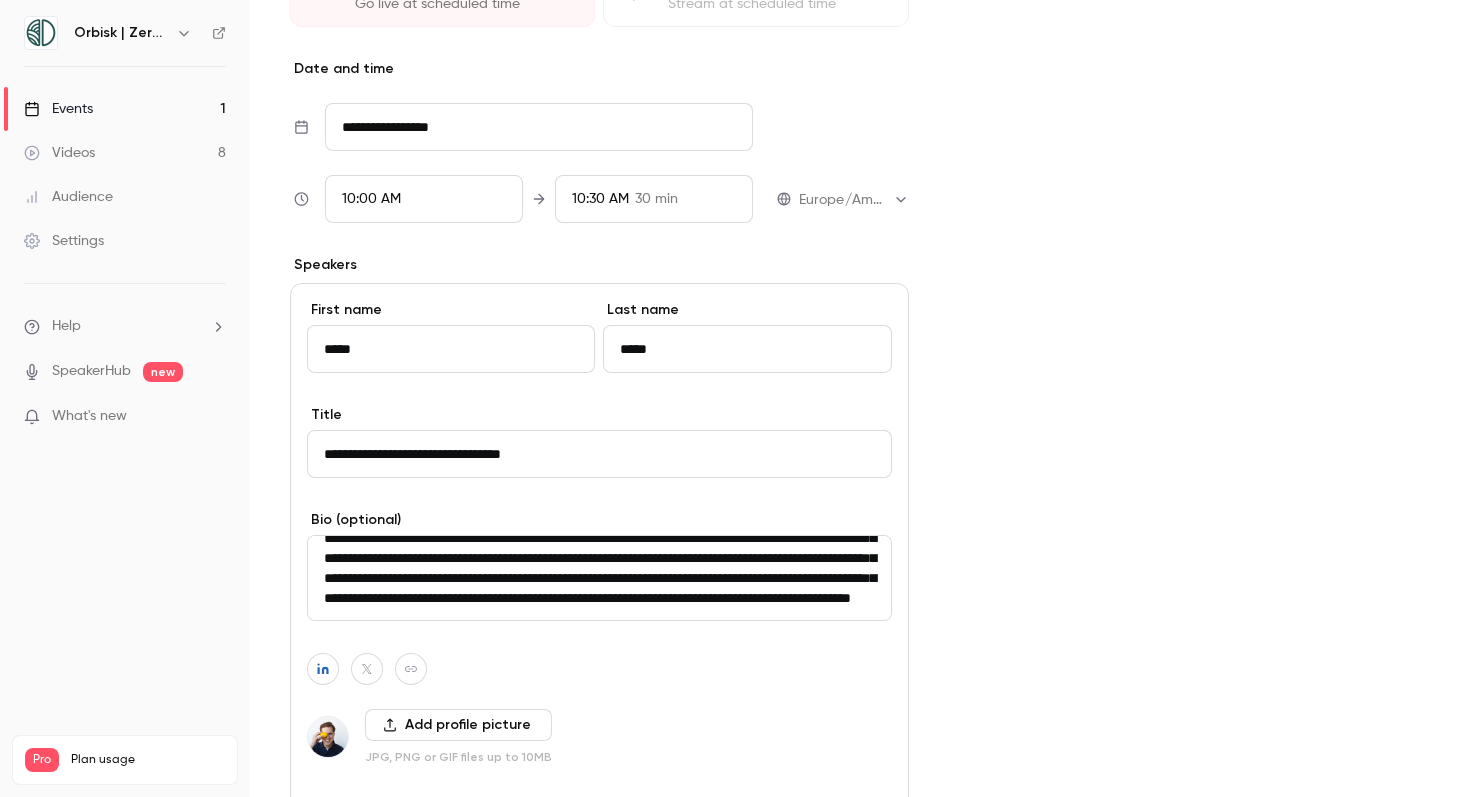 drag, startPoint x: 526, startPoint y: 599, endPoint x: 592, endPoint y: 711, distance: 130 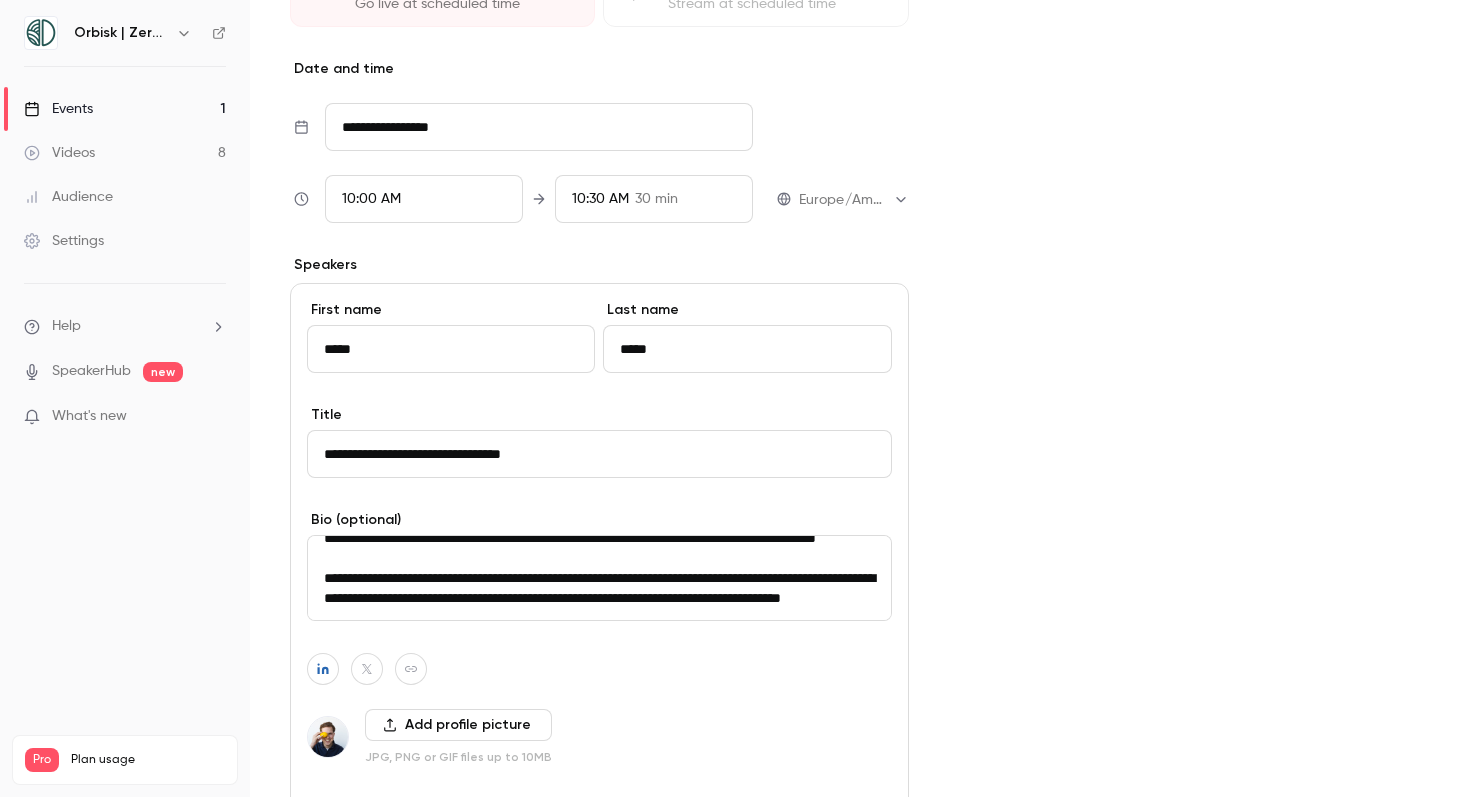 scroll, scrollTop: 80, scrollLeft: 0, axis: vertical 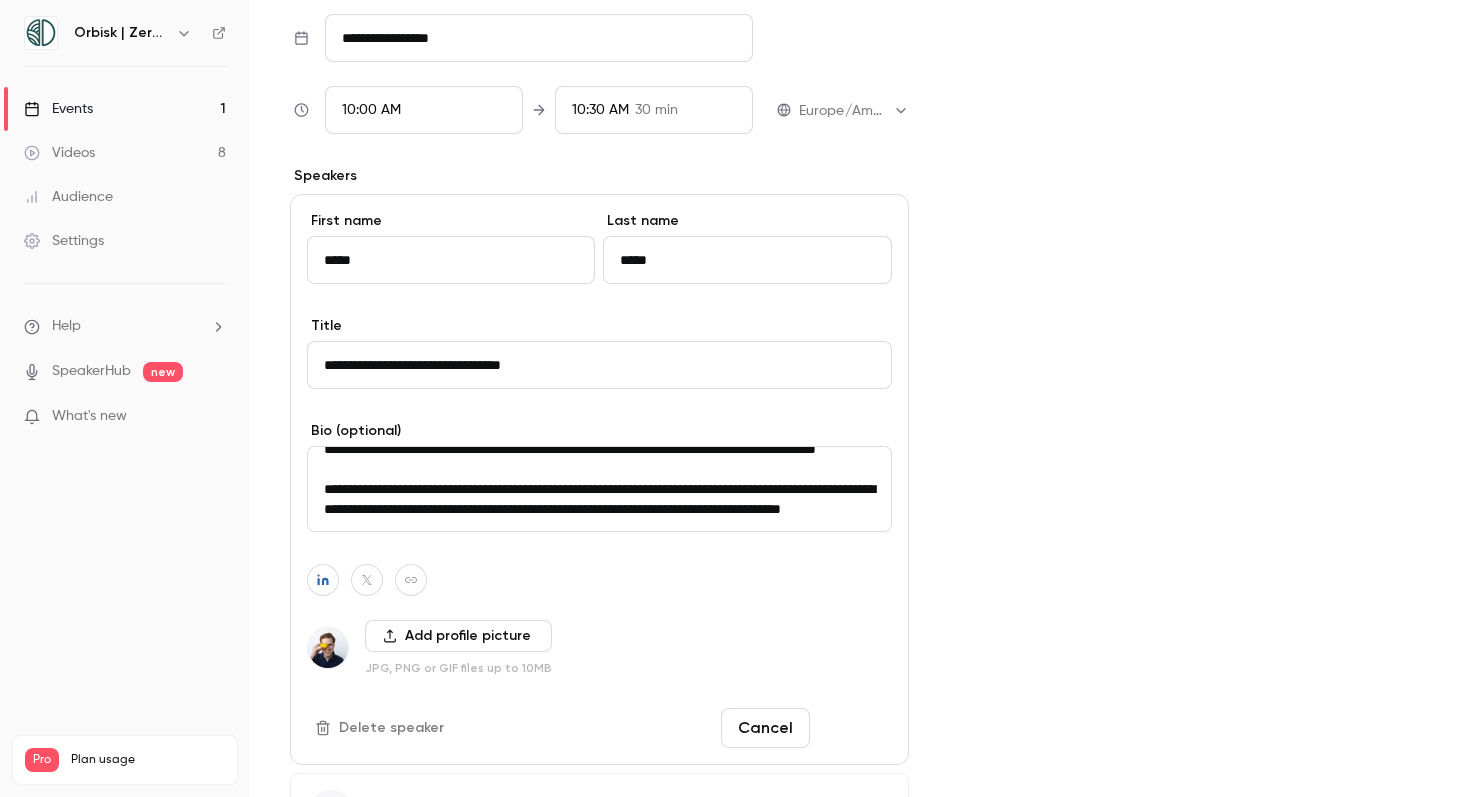 type on "**********" 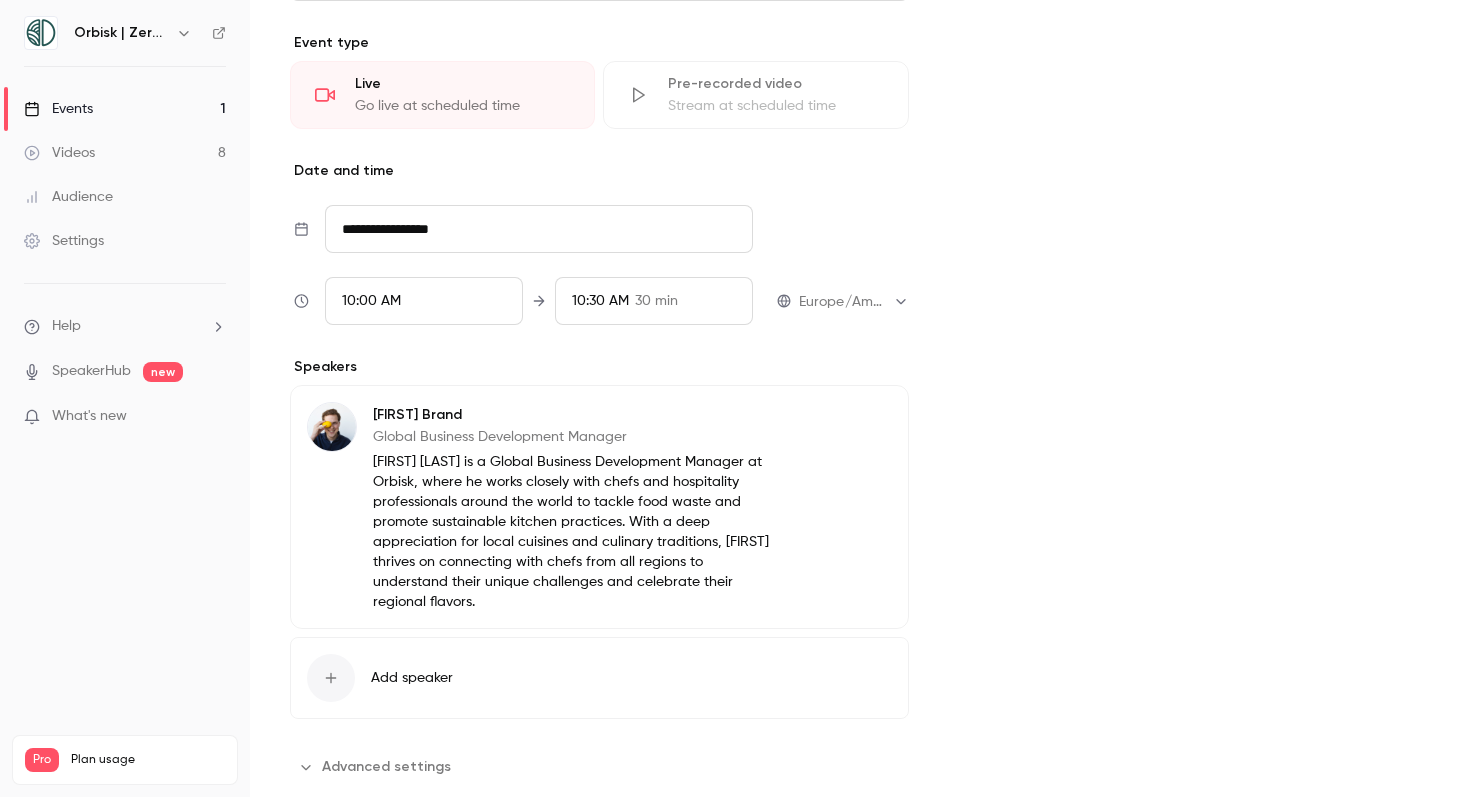 scroll, scrollTop: 561, scrollLeft: 0, axis: vertical 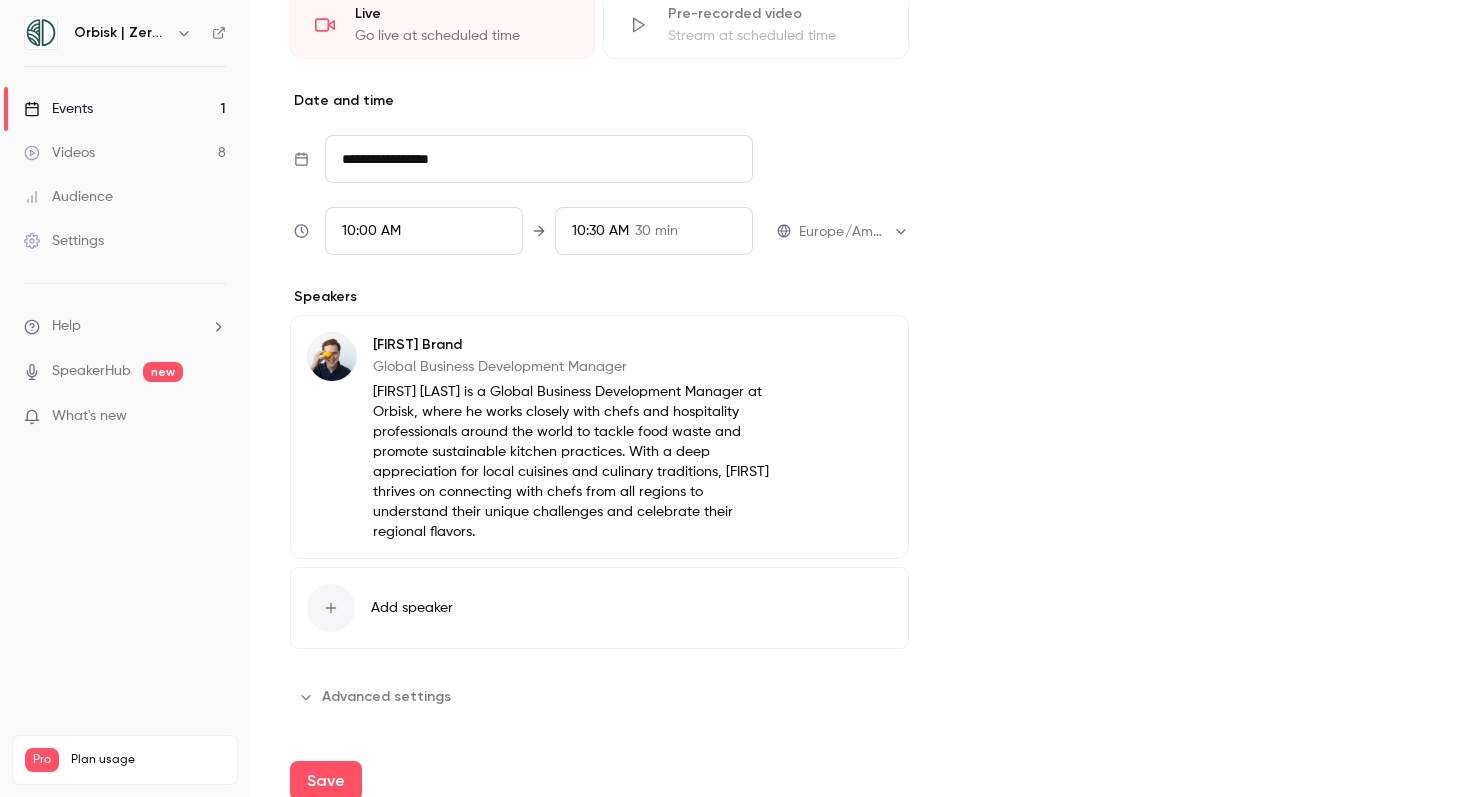 click on "Edit" at bounding box center [855, 348] 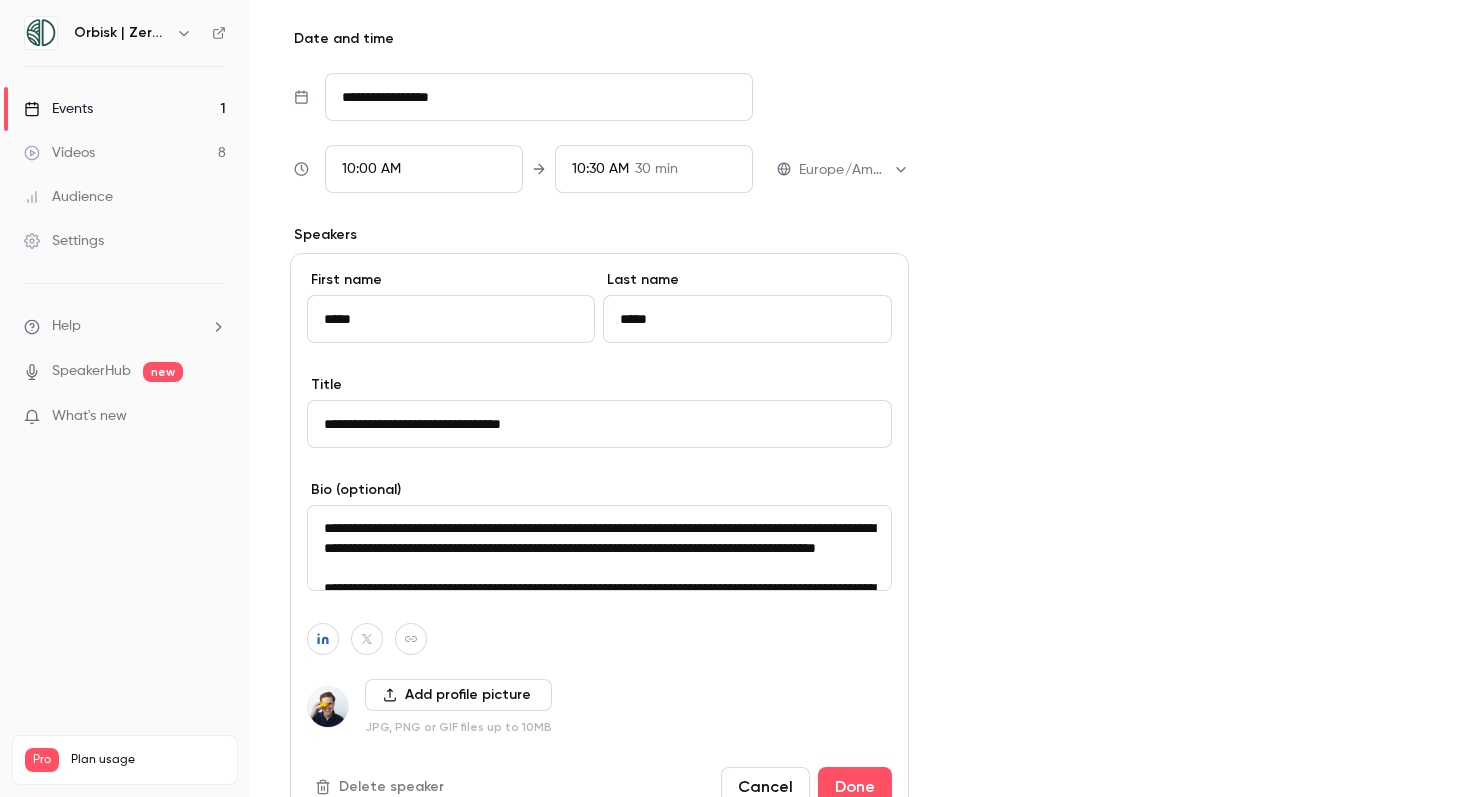 scroll, scrollTop: 635, scrollLeft: 0, axis: vertical 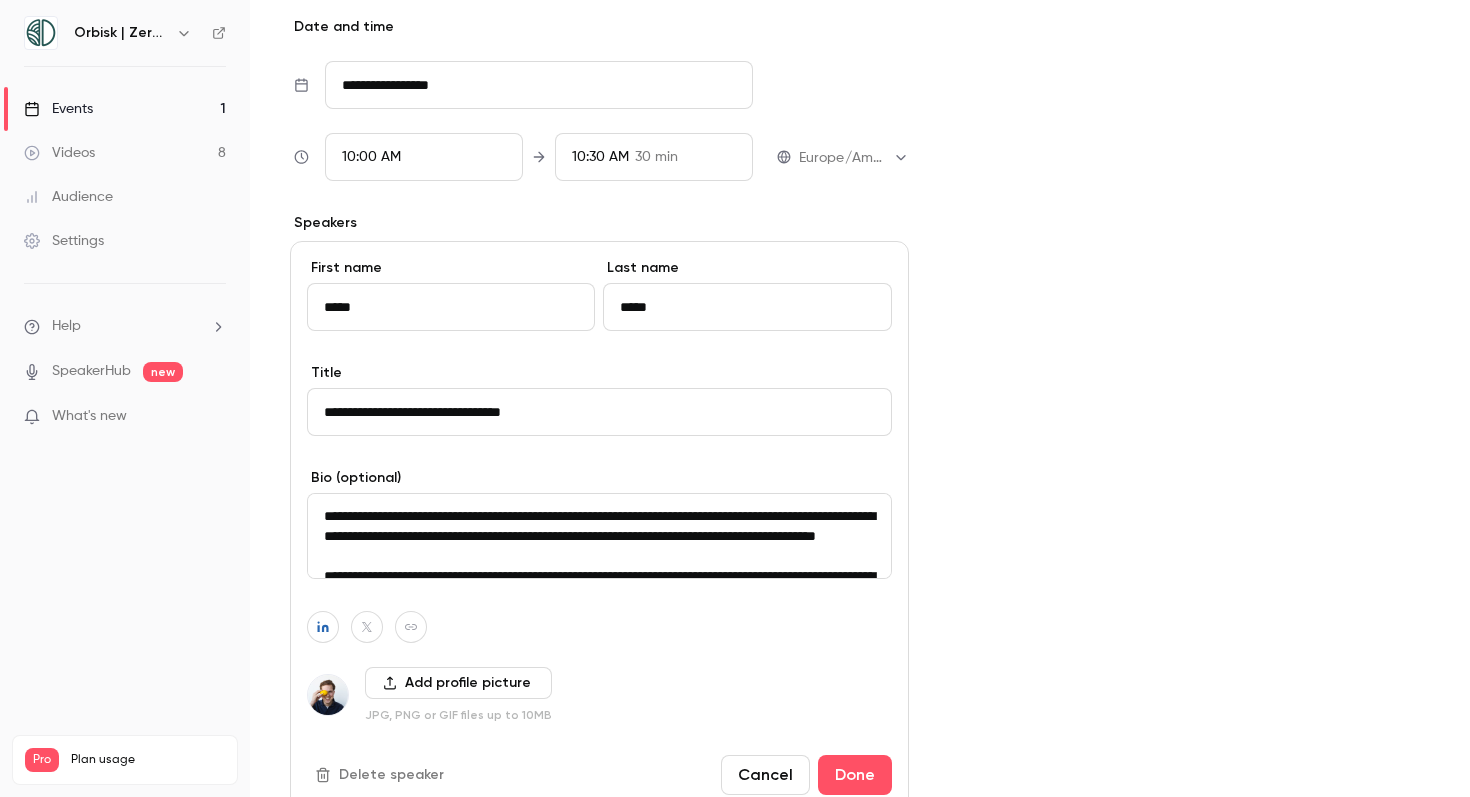 click on "**********" at bounding box center [599, 536] 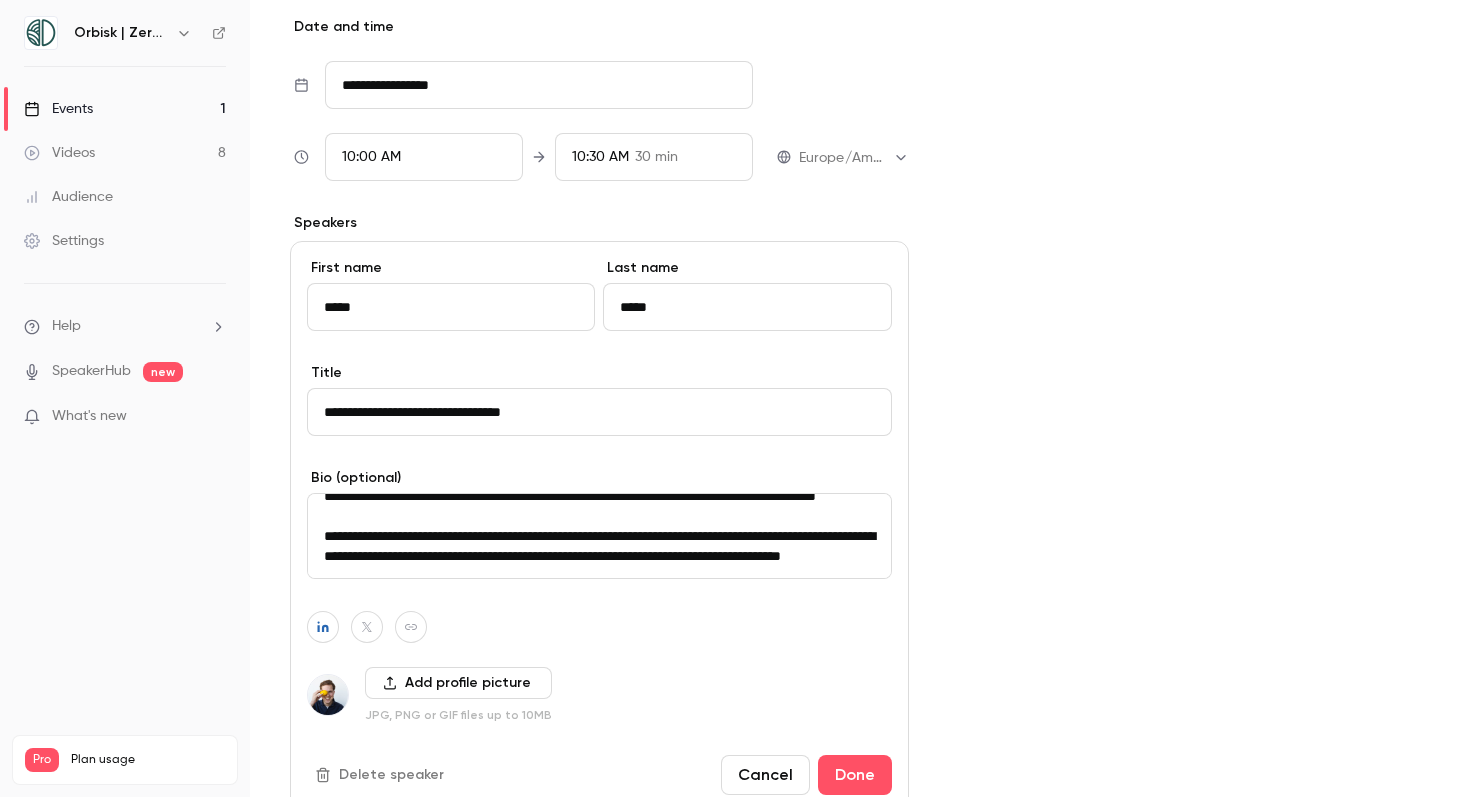 scroll, scrollTop: 80, scrollLeft: 0, axis: vertical 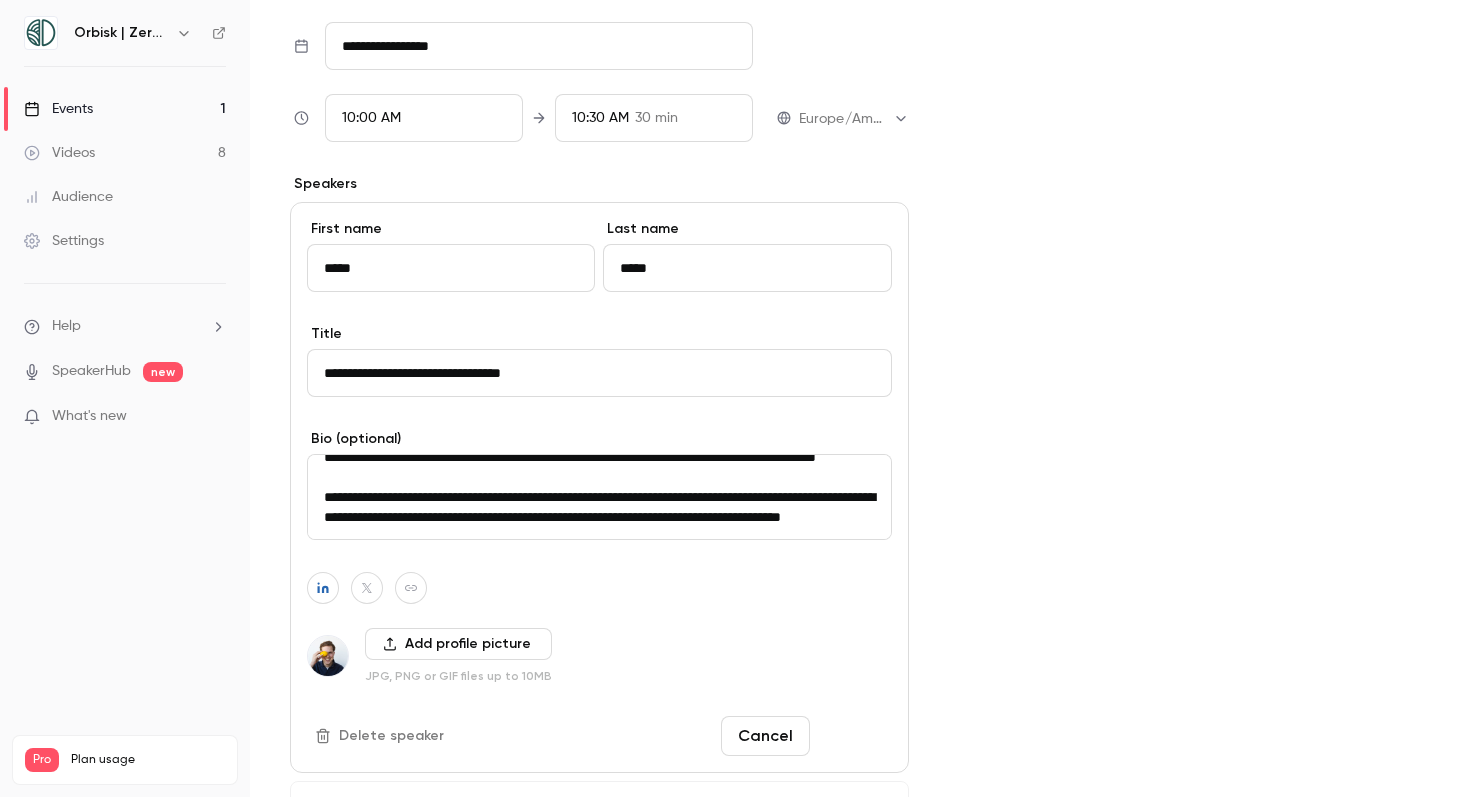 click on "Done" at bounding box center (855, 736) 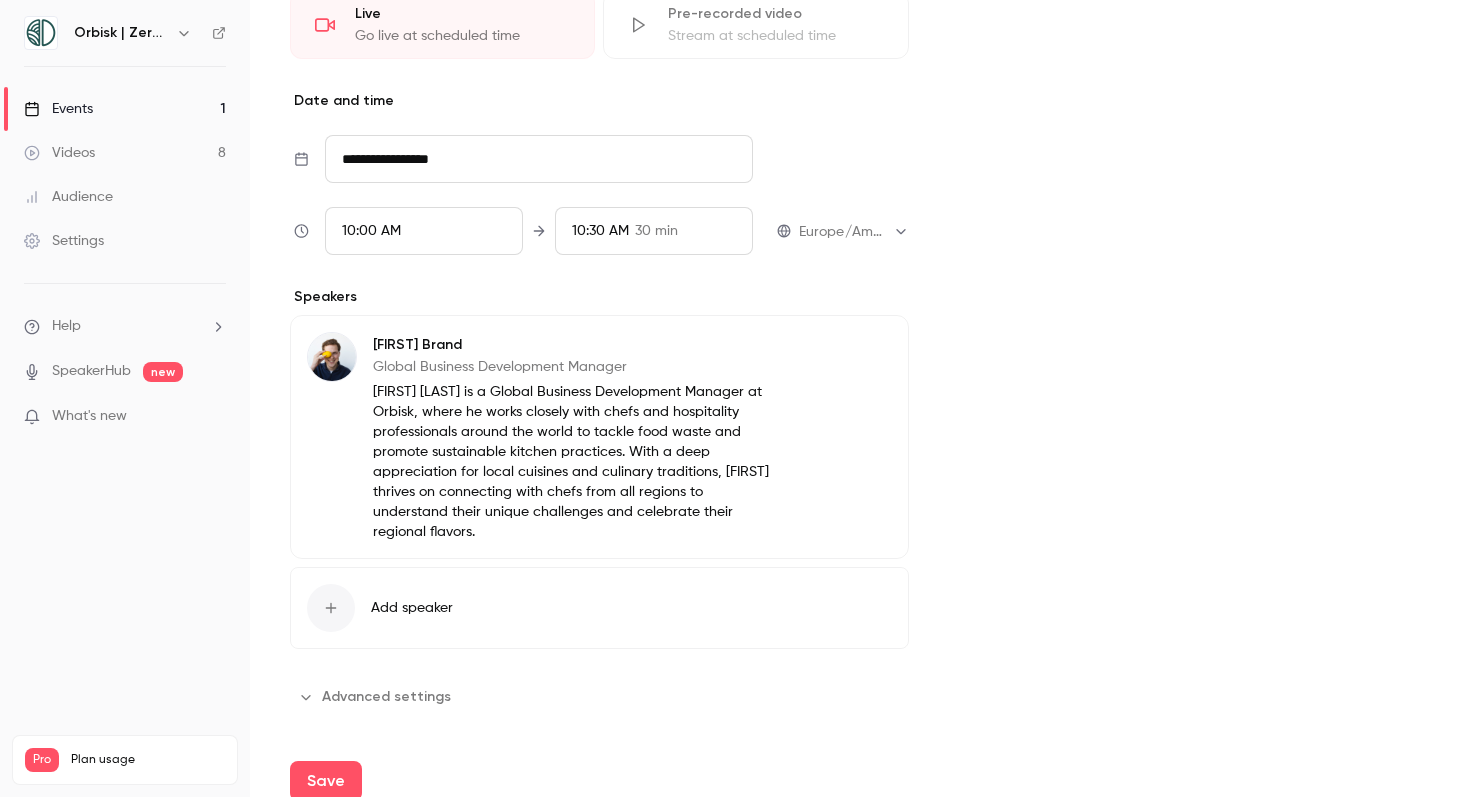 click on "Save" at bounding box center [860, 781] 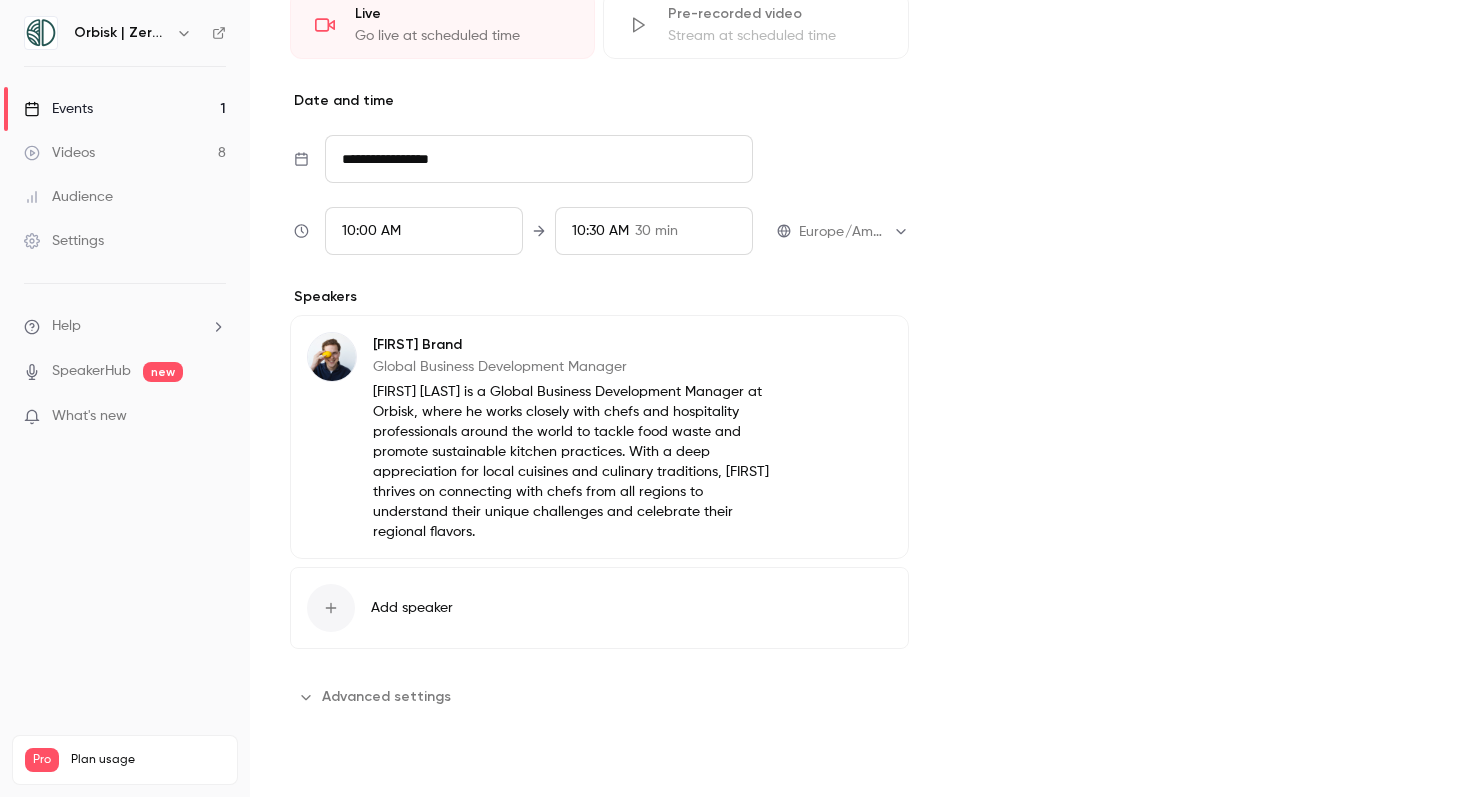 click on "Save" at bounding box center (326, 781) 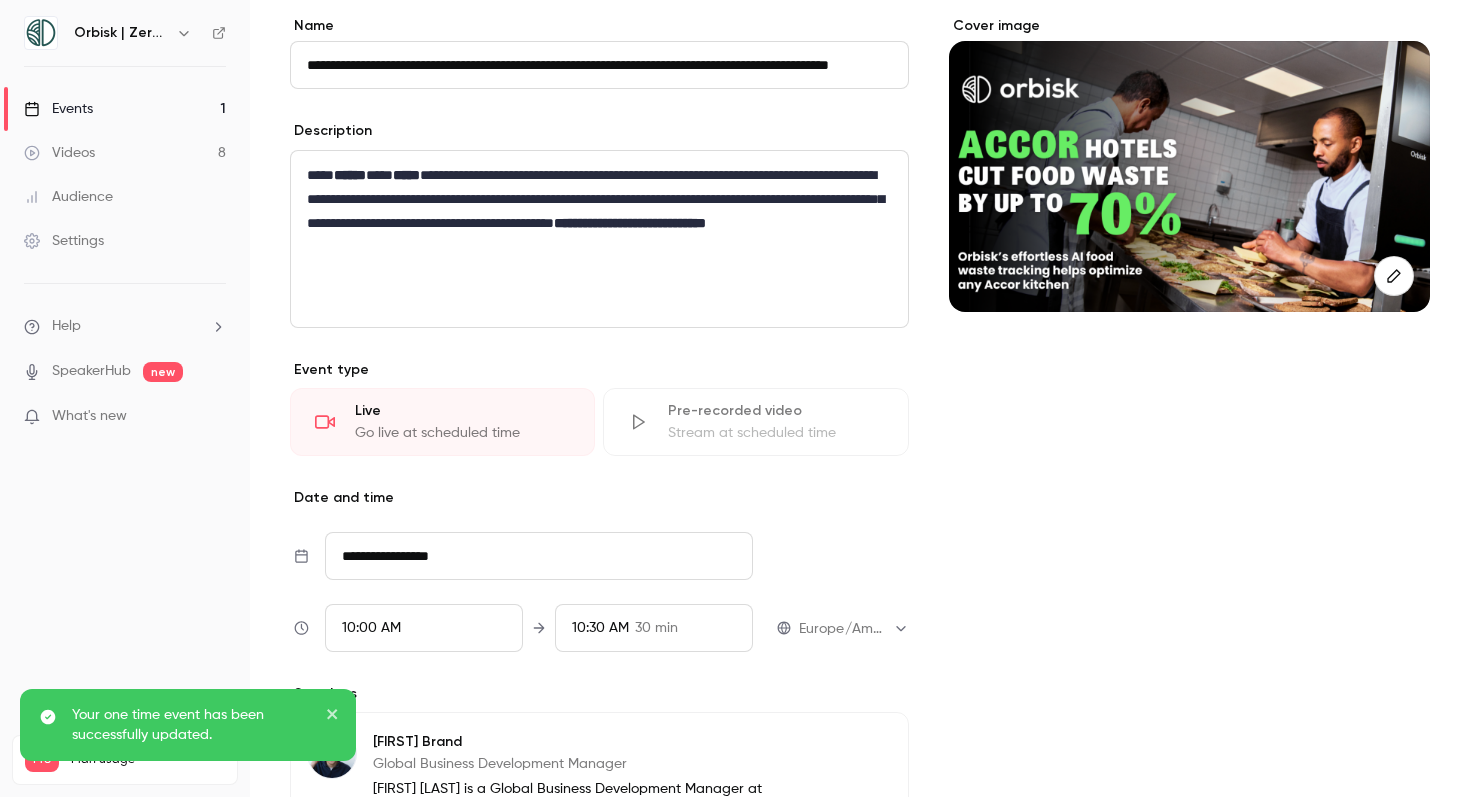 scroll, scrollTop: 159, scrollLeft: 0, axis: vertical 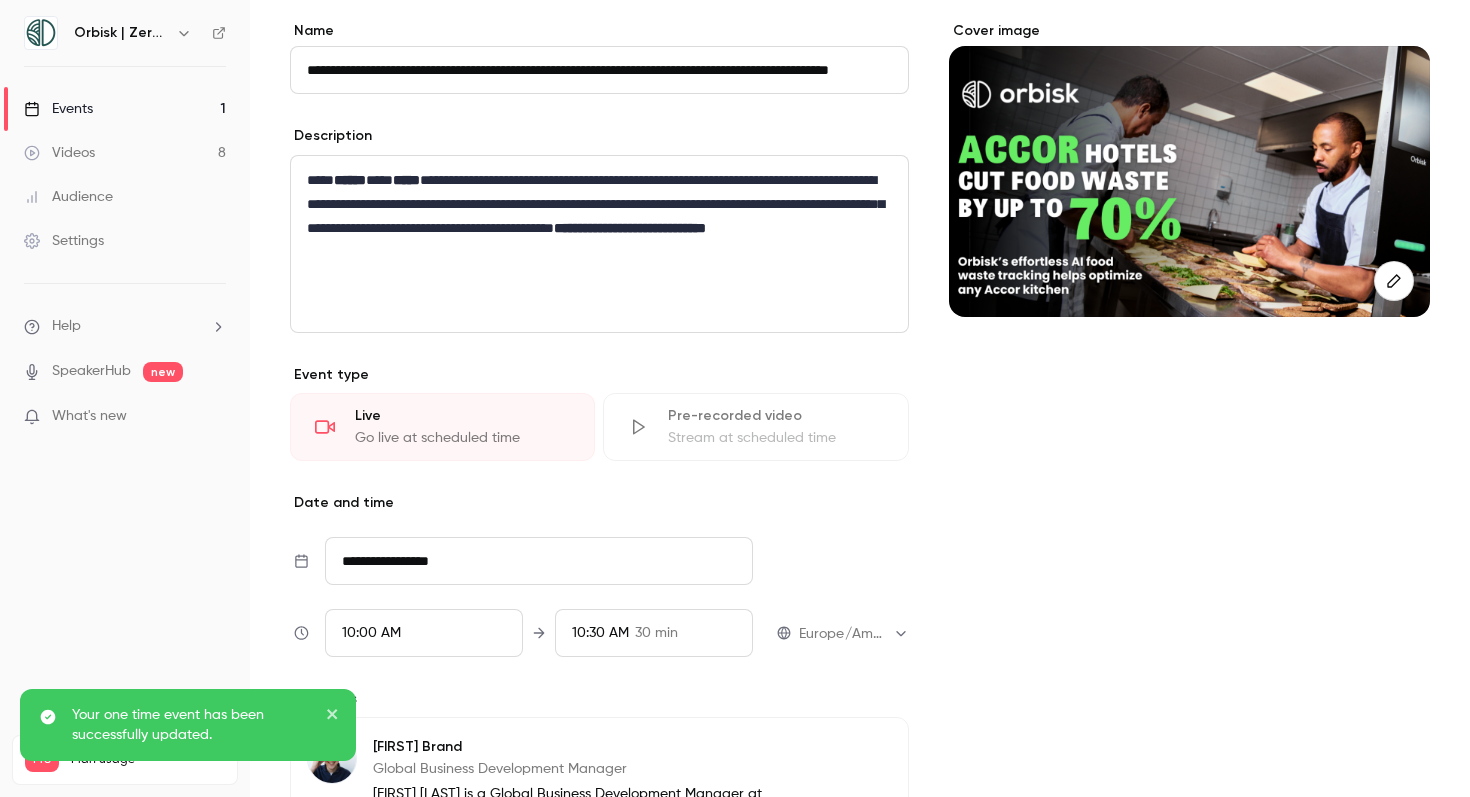 click on "**********" at bounding box center (599, 216) 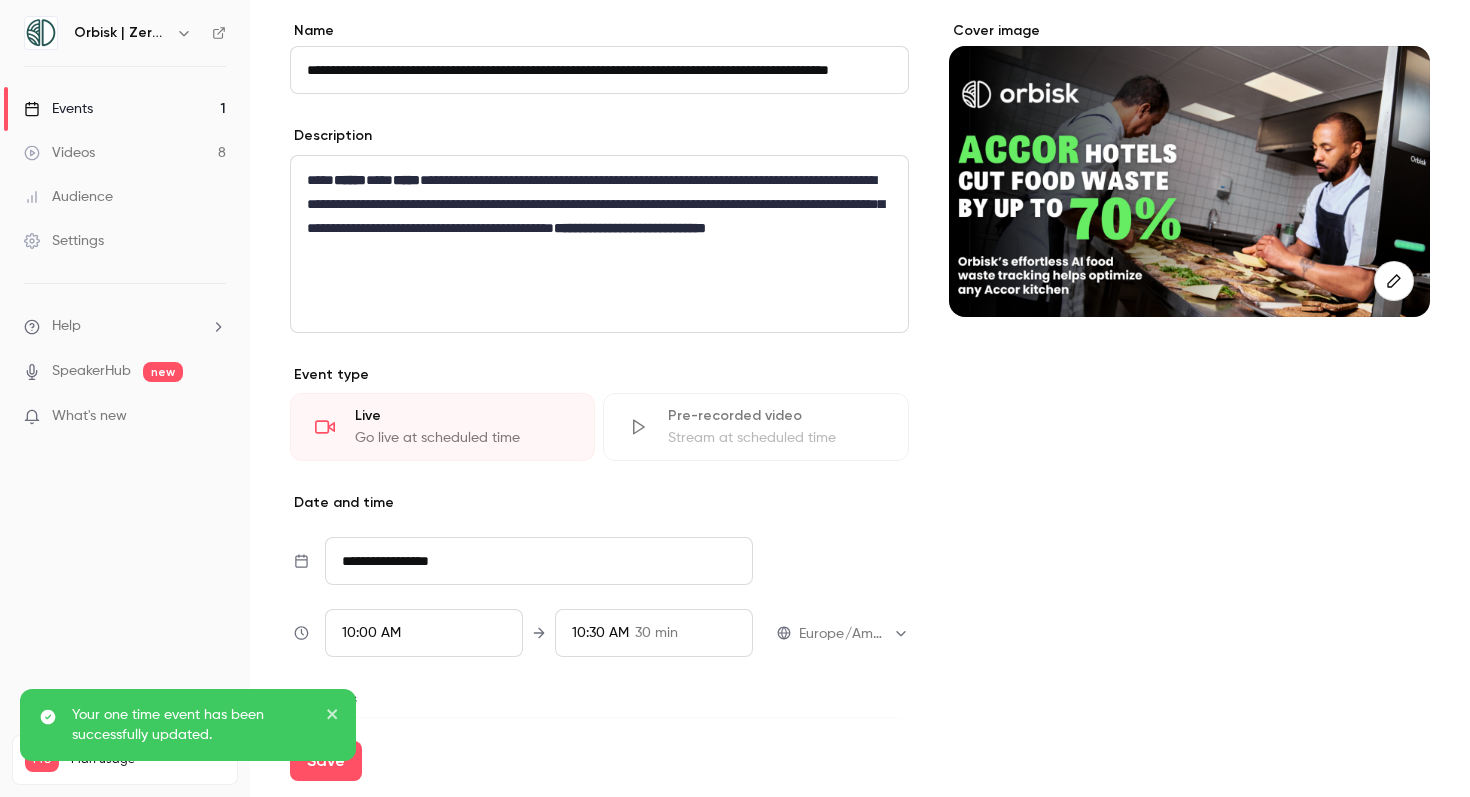 click on "**********" at bounding box center [599, 216] 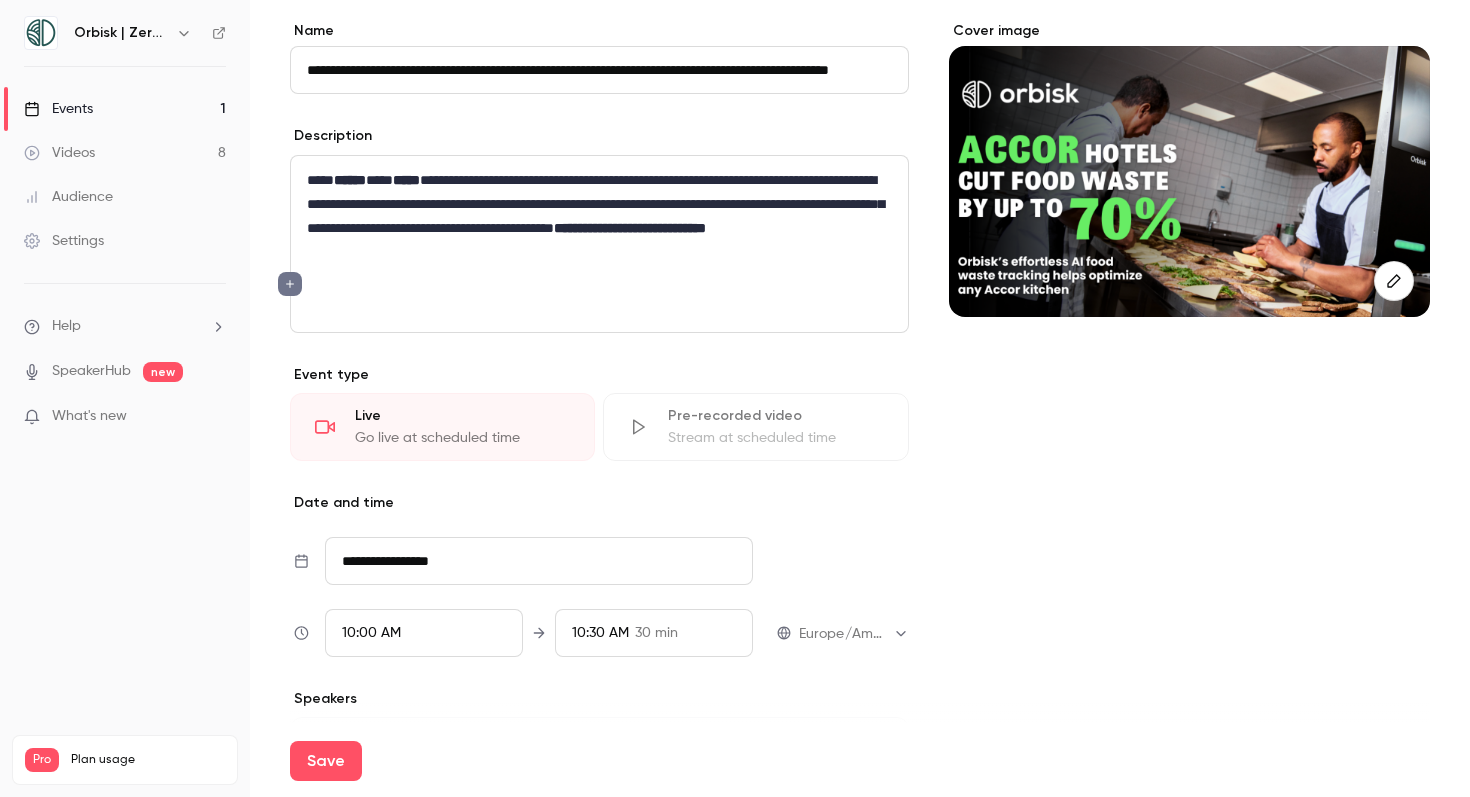 scroll, scrollTop: 0, scrollLeft: 0, axis: both 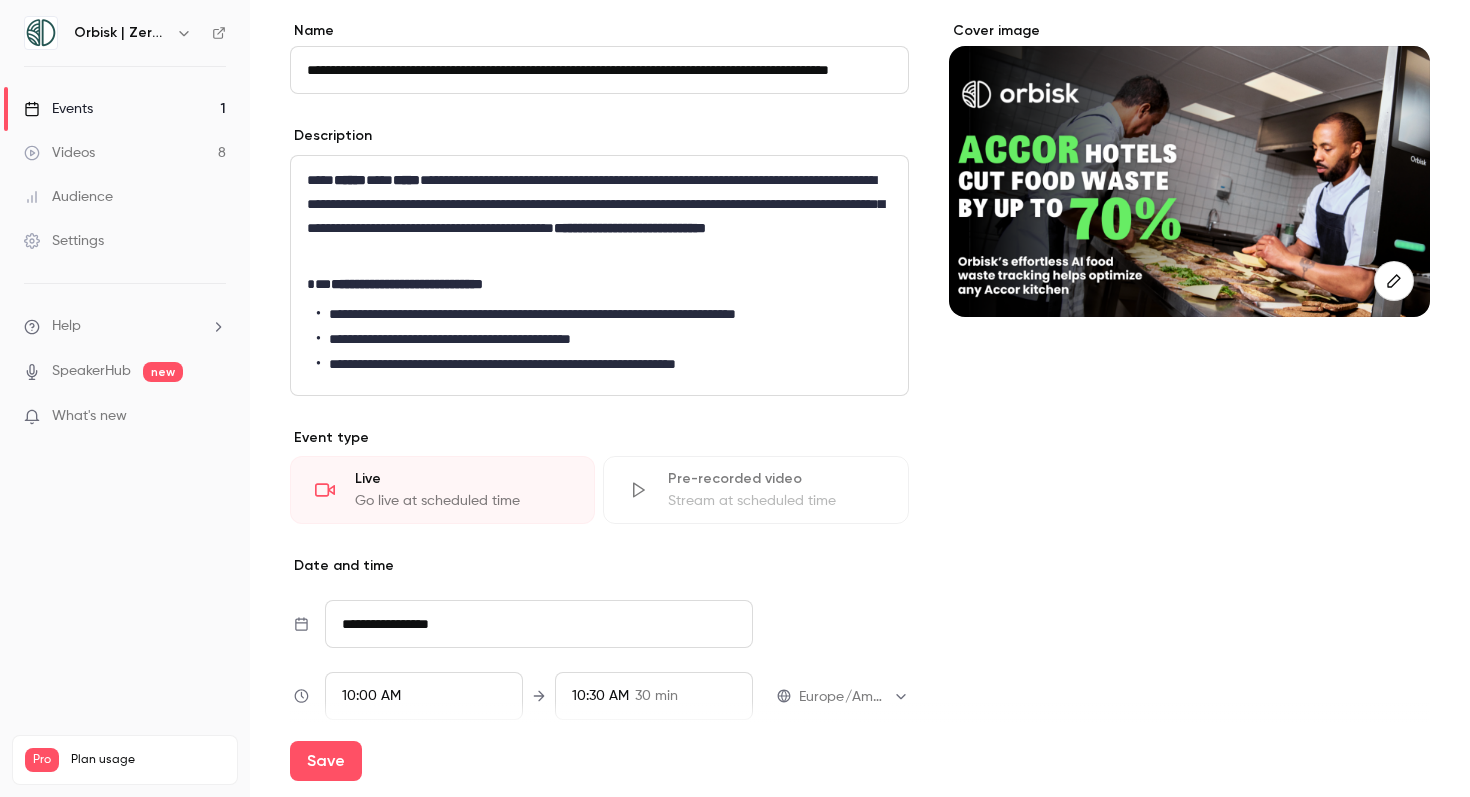 click on "**********" at bounding box center [599, 216] 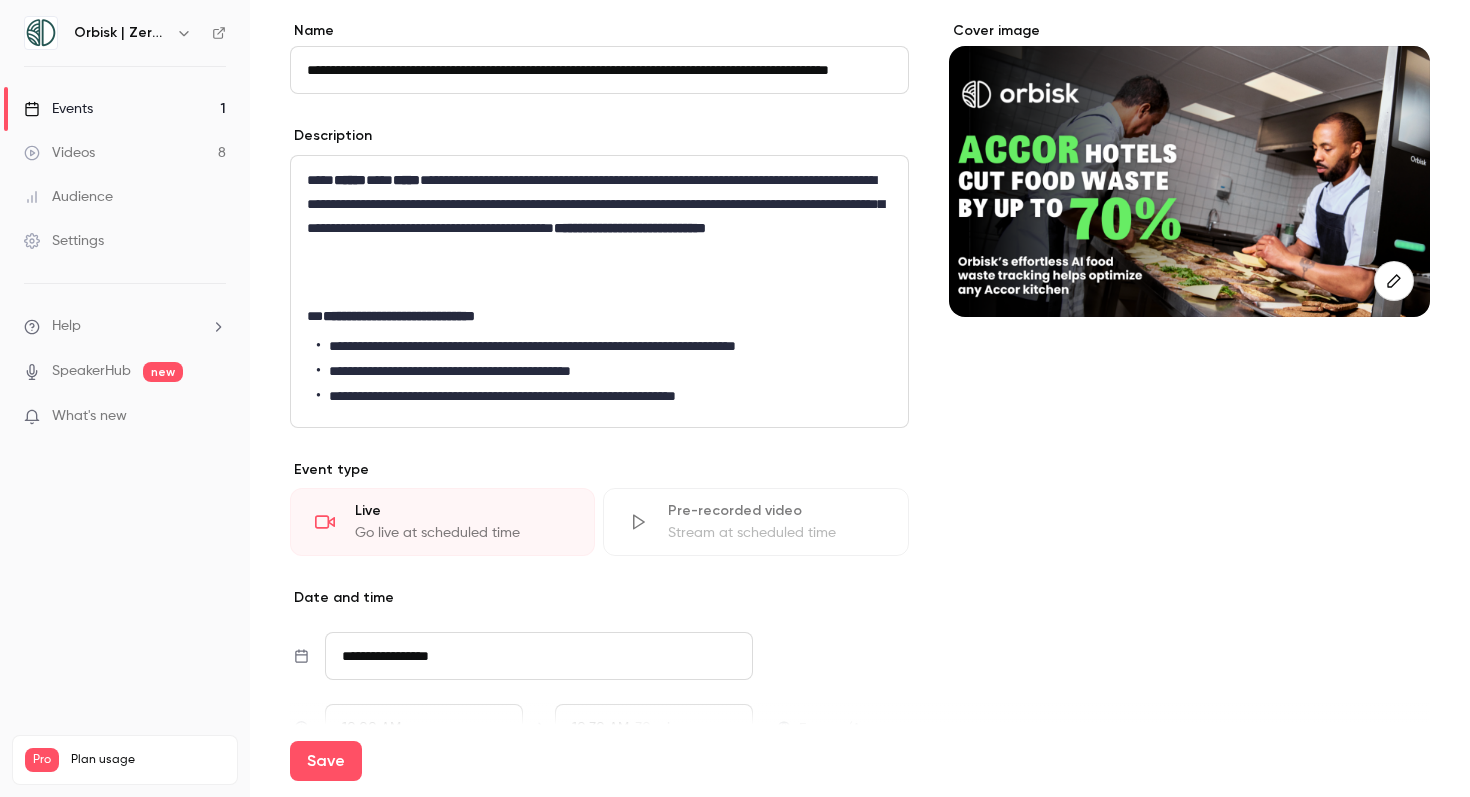 click at bounding box center [599, 284] 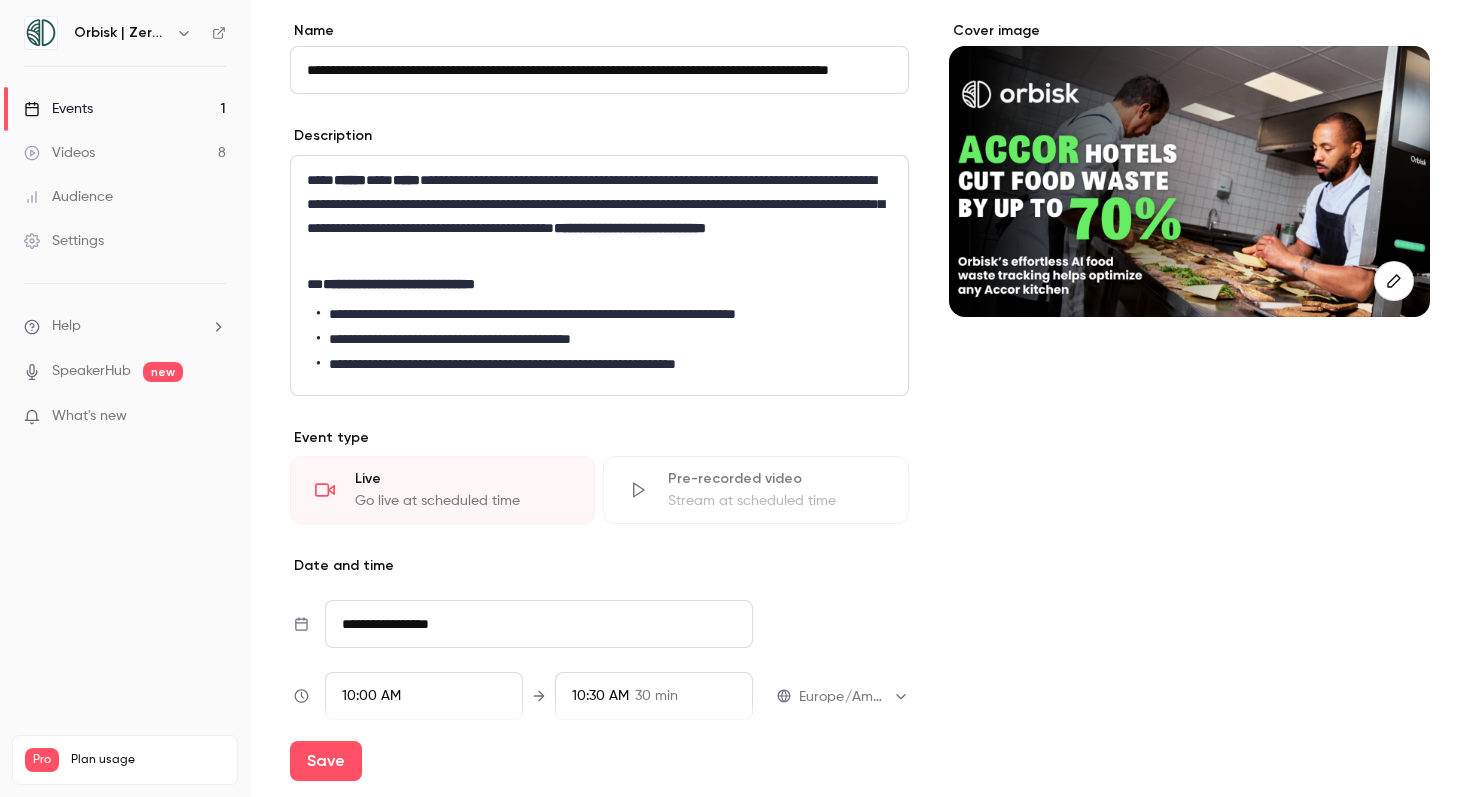 click on "**********" at bounding box center [599, 275] 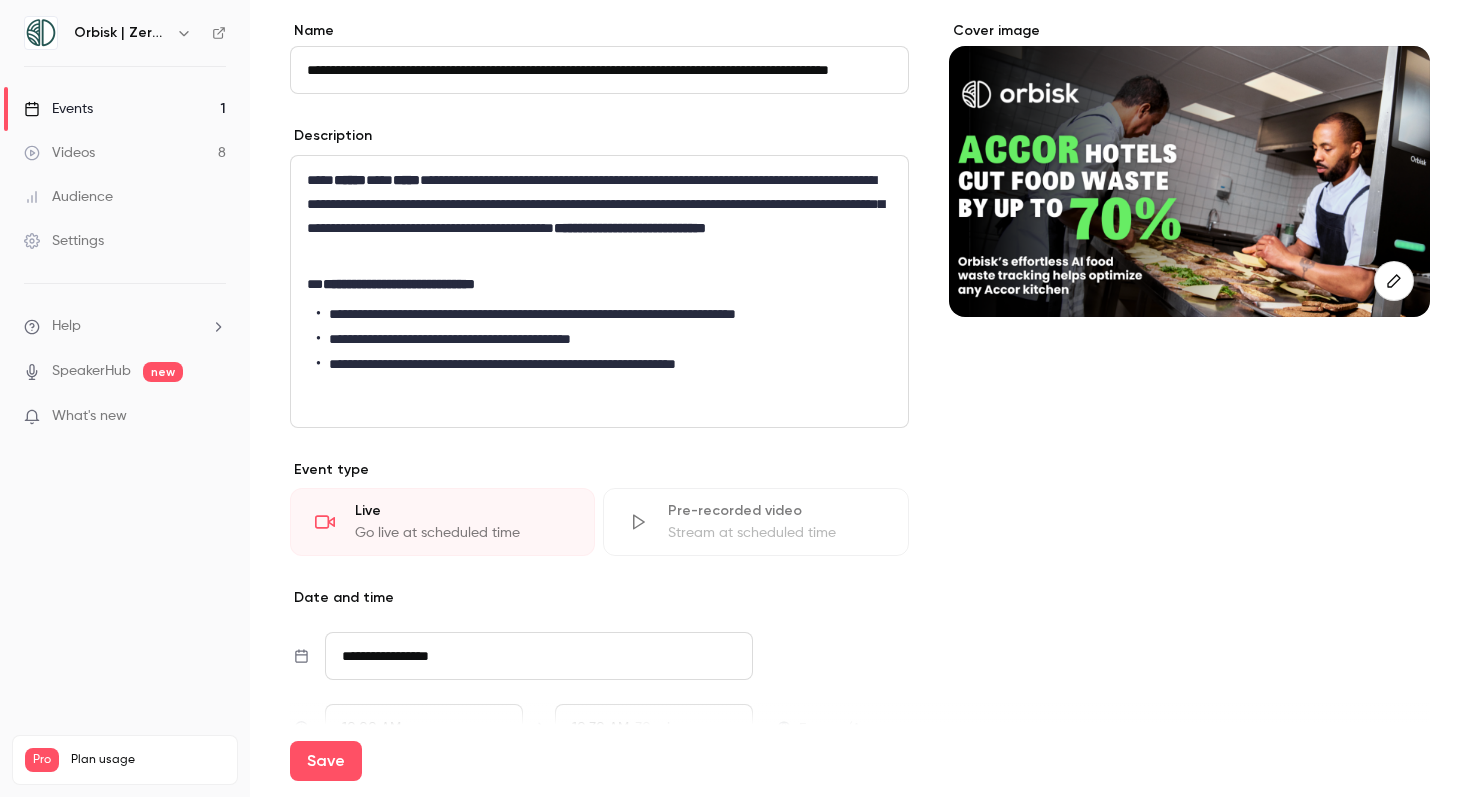 scroll, scrollTop: 0, scrollLeft: 0, axis: both 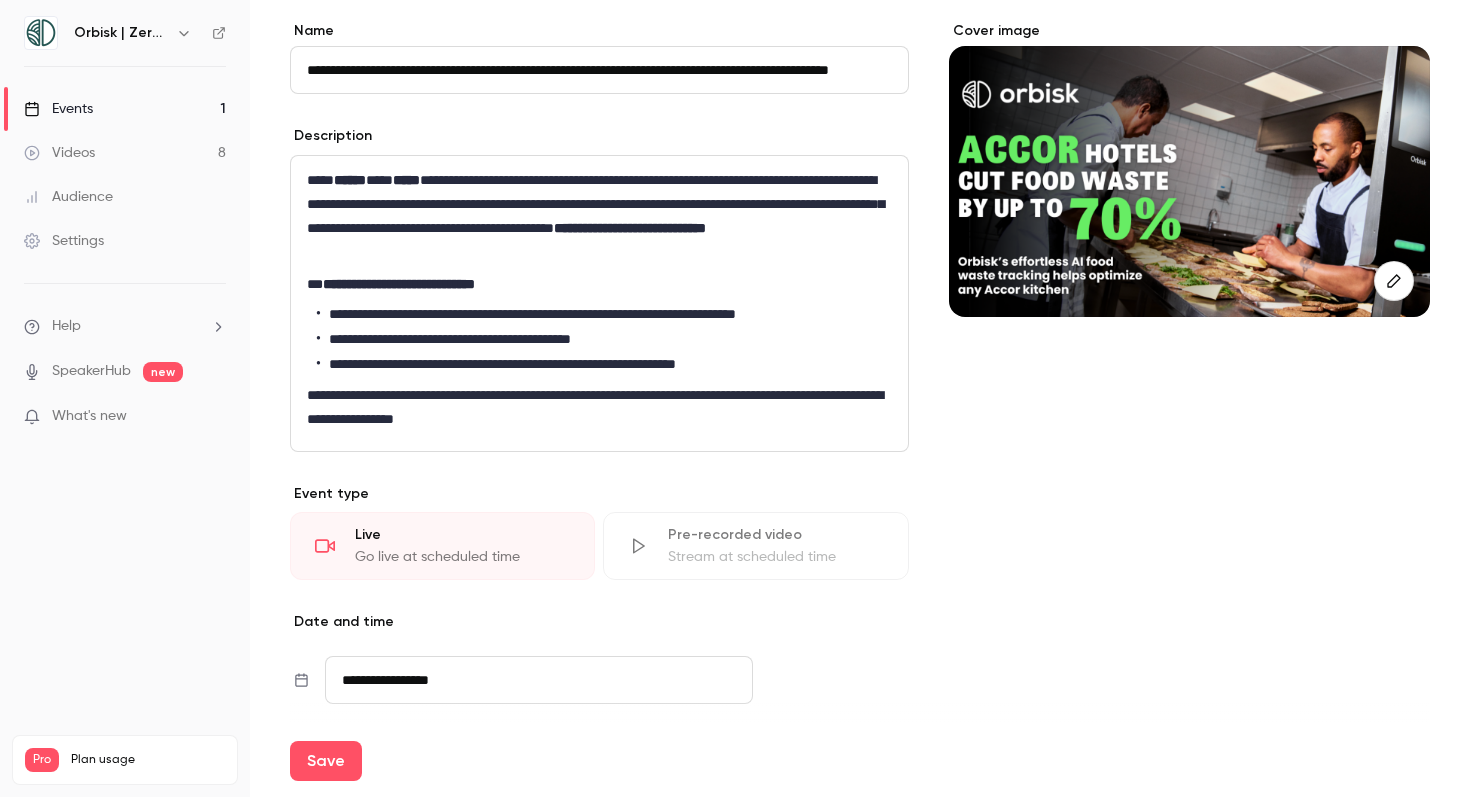 click on "**********" at bounding box center [604, 364] 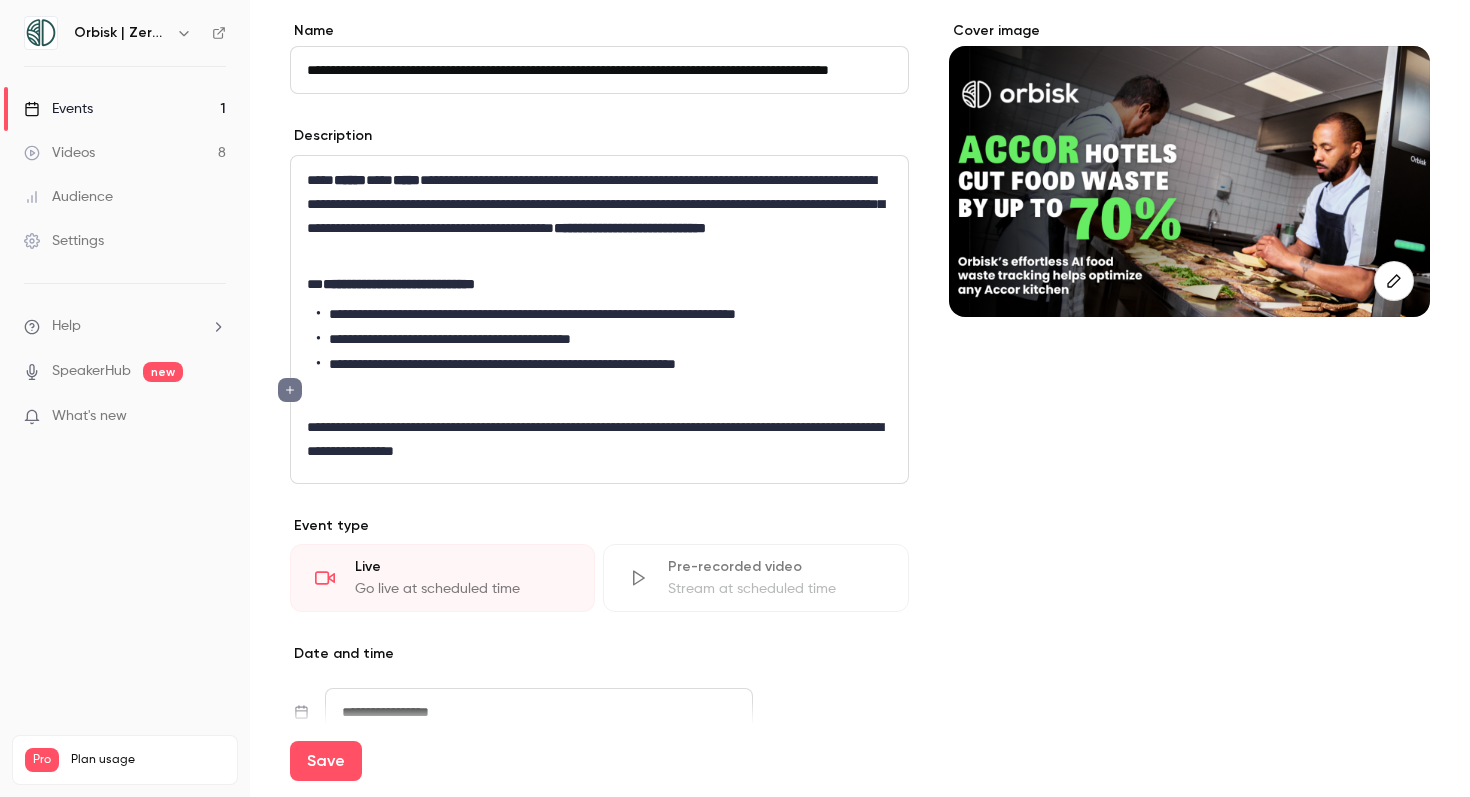 click on "**********" at bounding box center [599, 216] 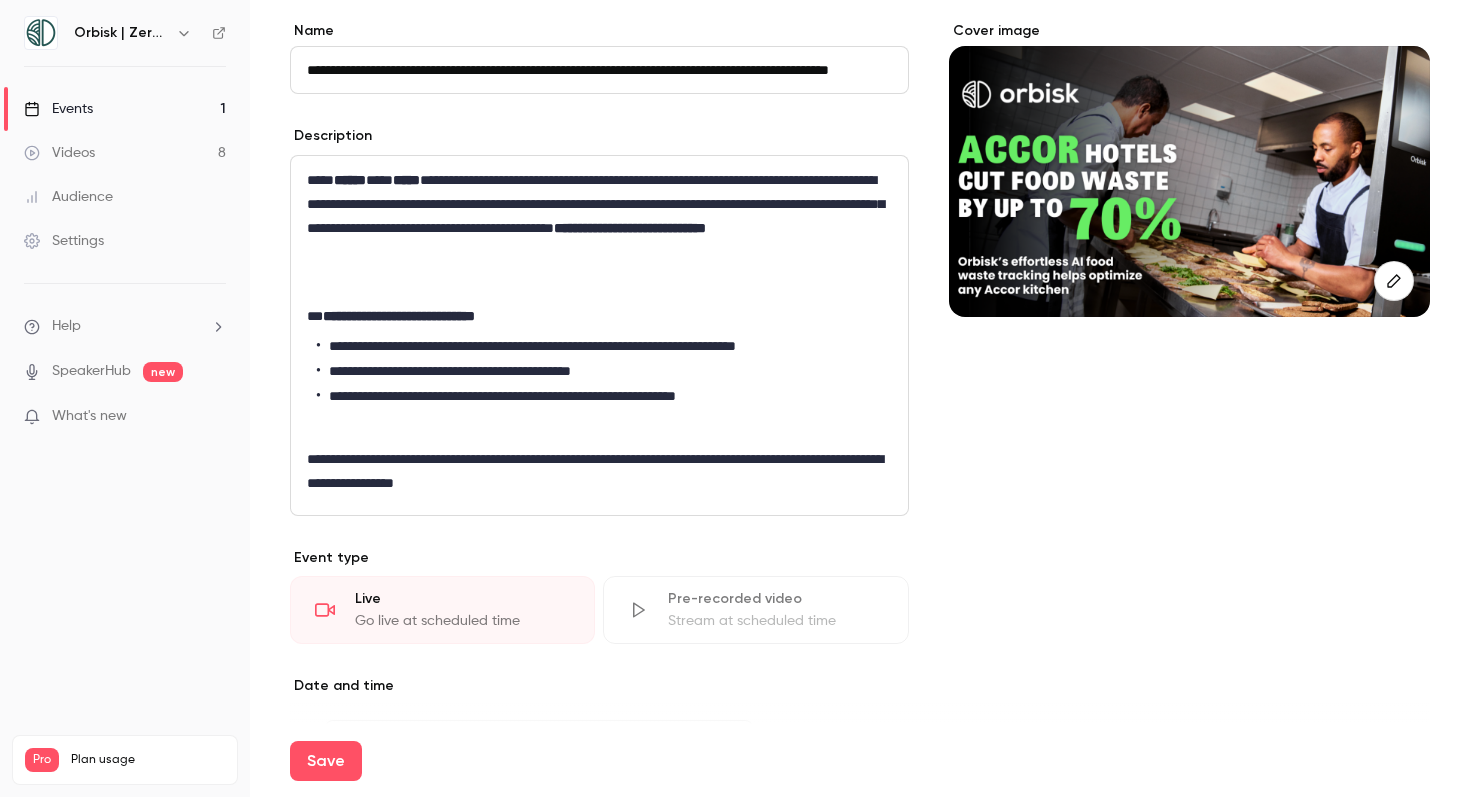 scroll, scrollTop: 169, scrollLeft: 0, axis: vertical 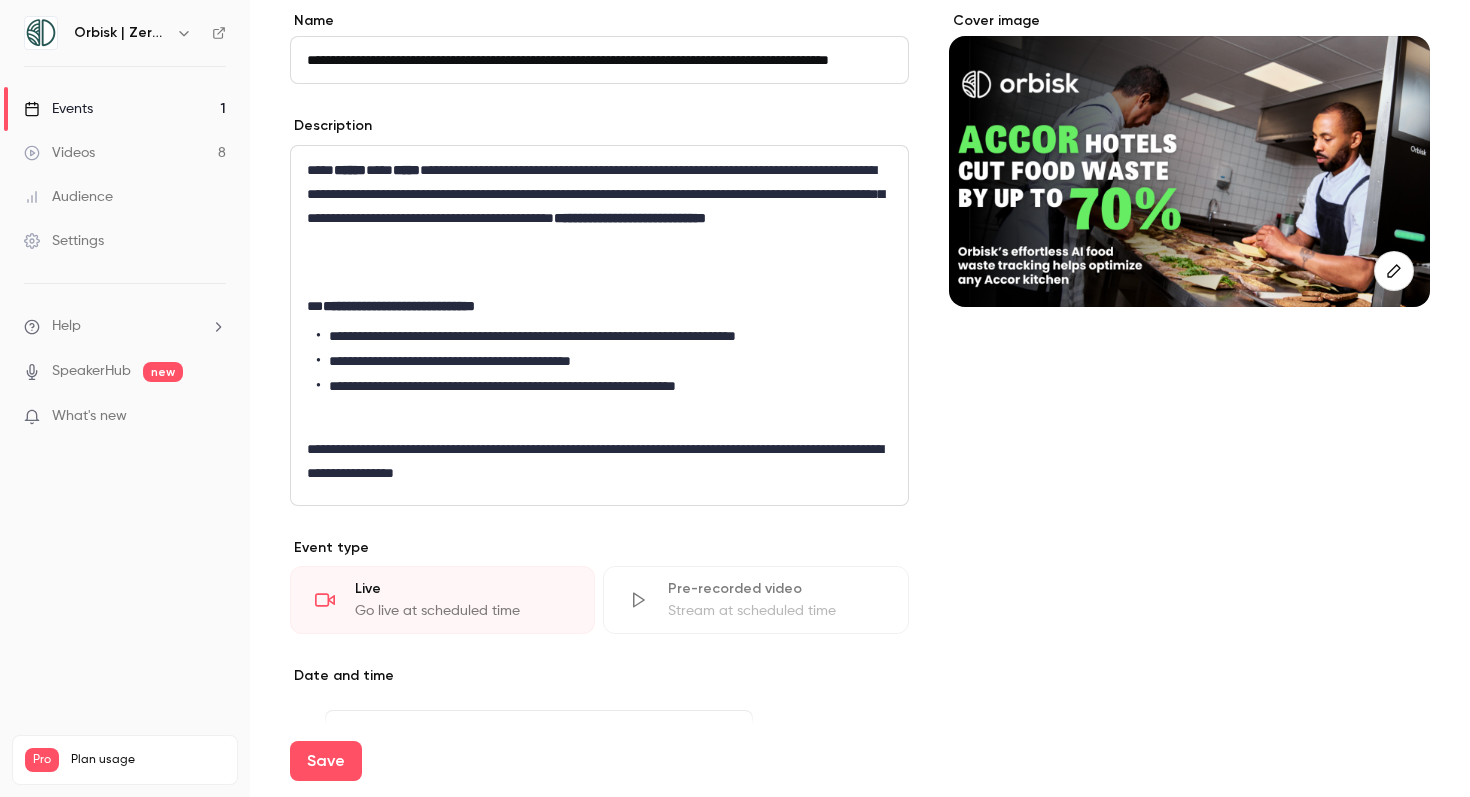 click on "**********" at bounding box center [599, 461] 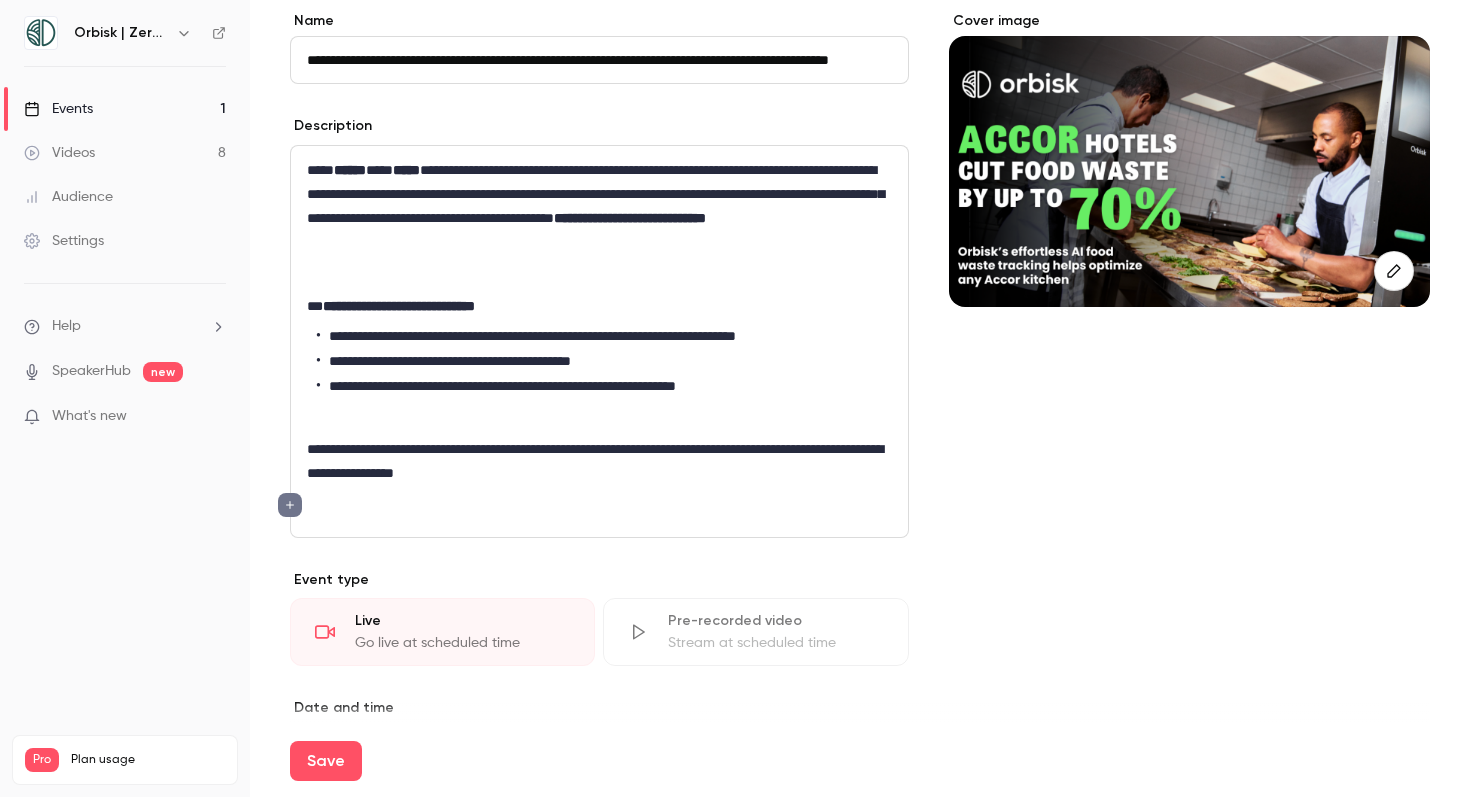 scroll, scrollTop: 0, scrollLeft: 0, axis: both 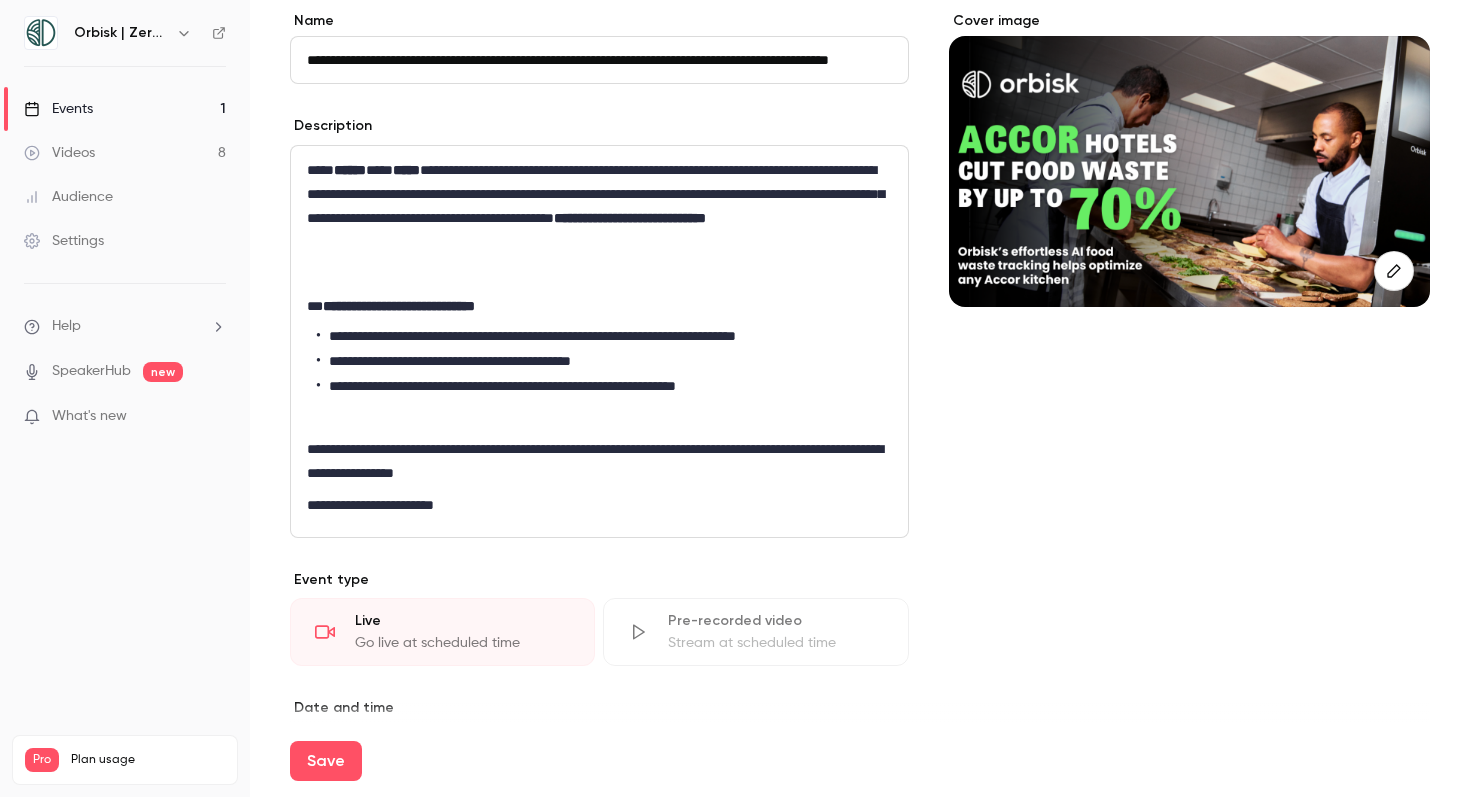 click at bounding box center (599, 417) 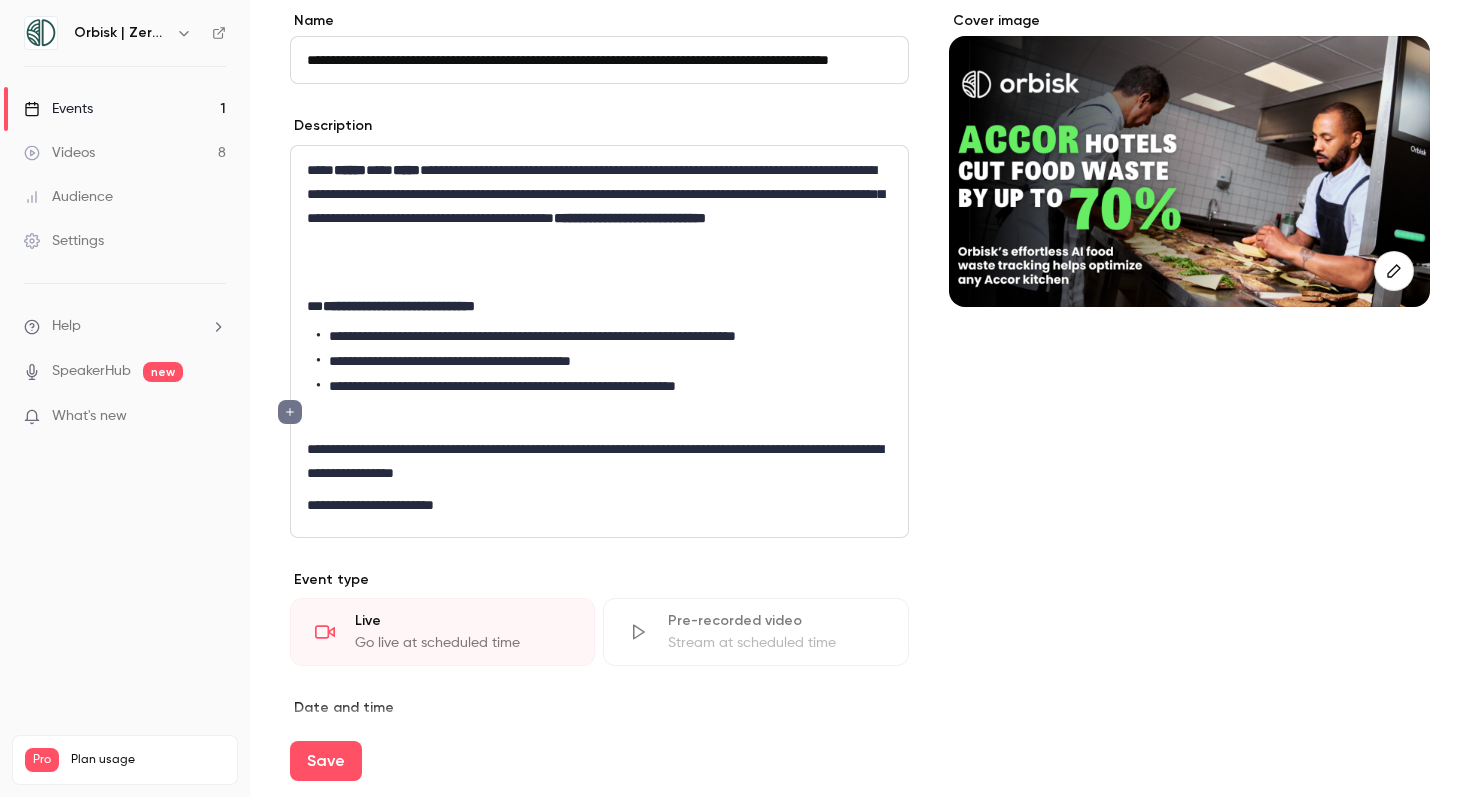 click at bounding box center (599, 274) 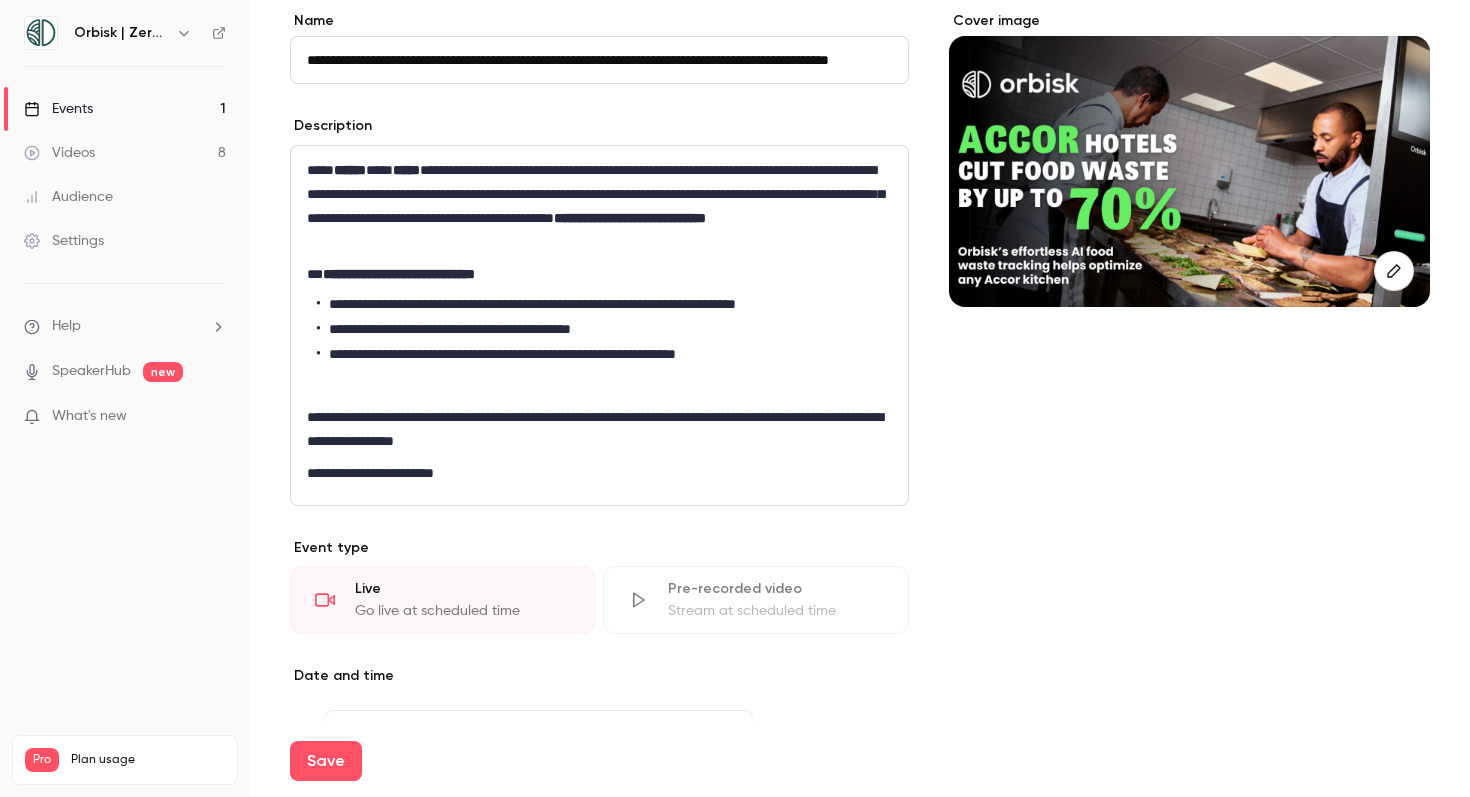click on "**********" at bounding box center [599, 325] 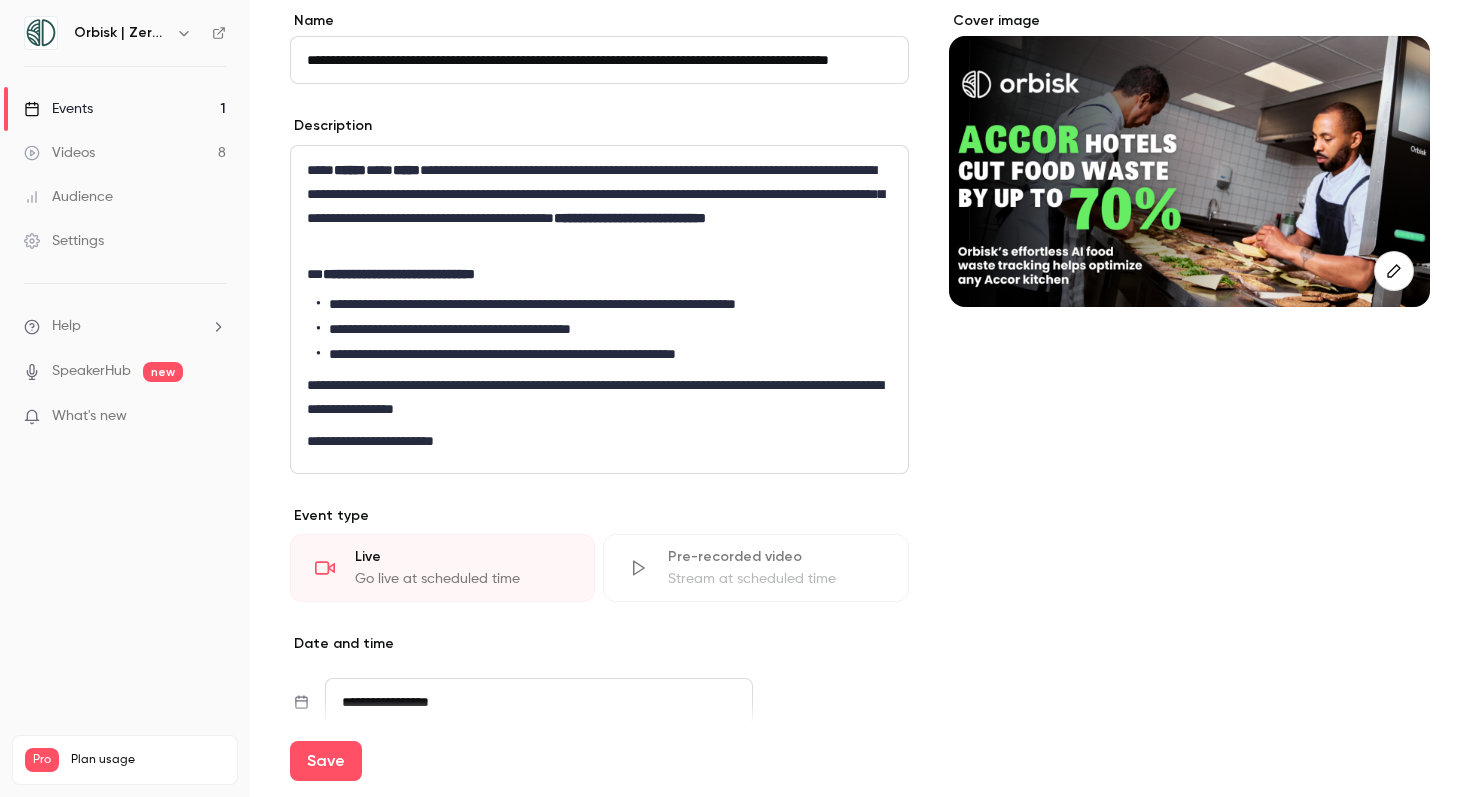 click on "**********" at bounding box center [599, 206] 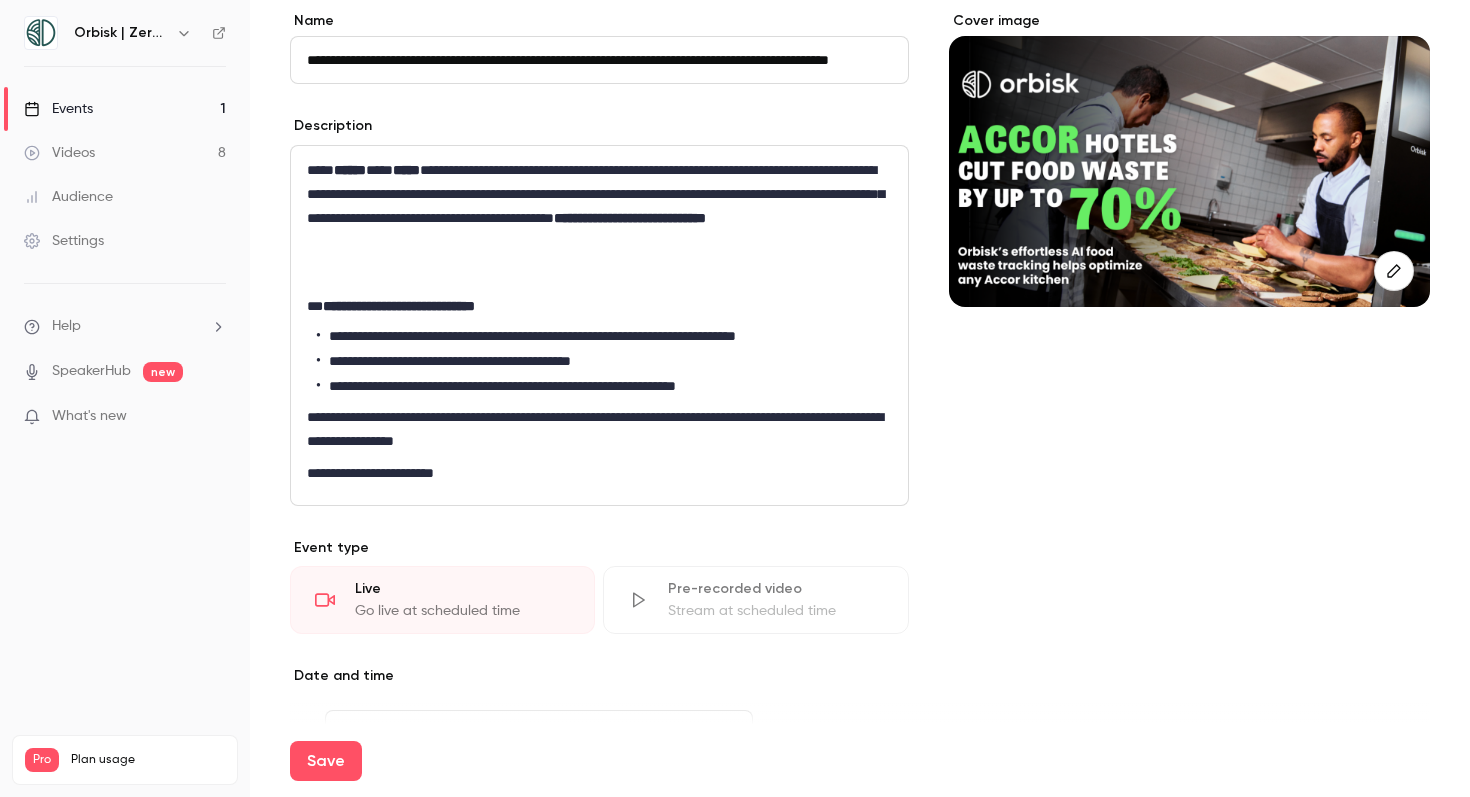 click on "**********" at bounding box center (604, 386) 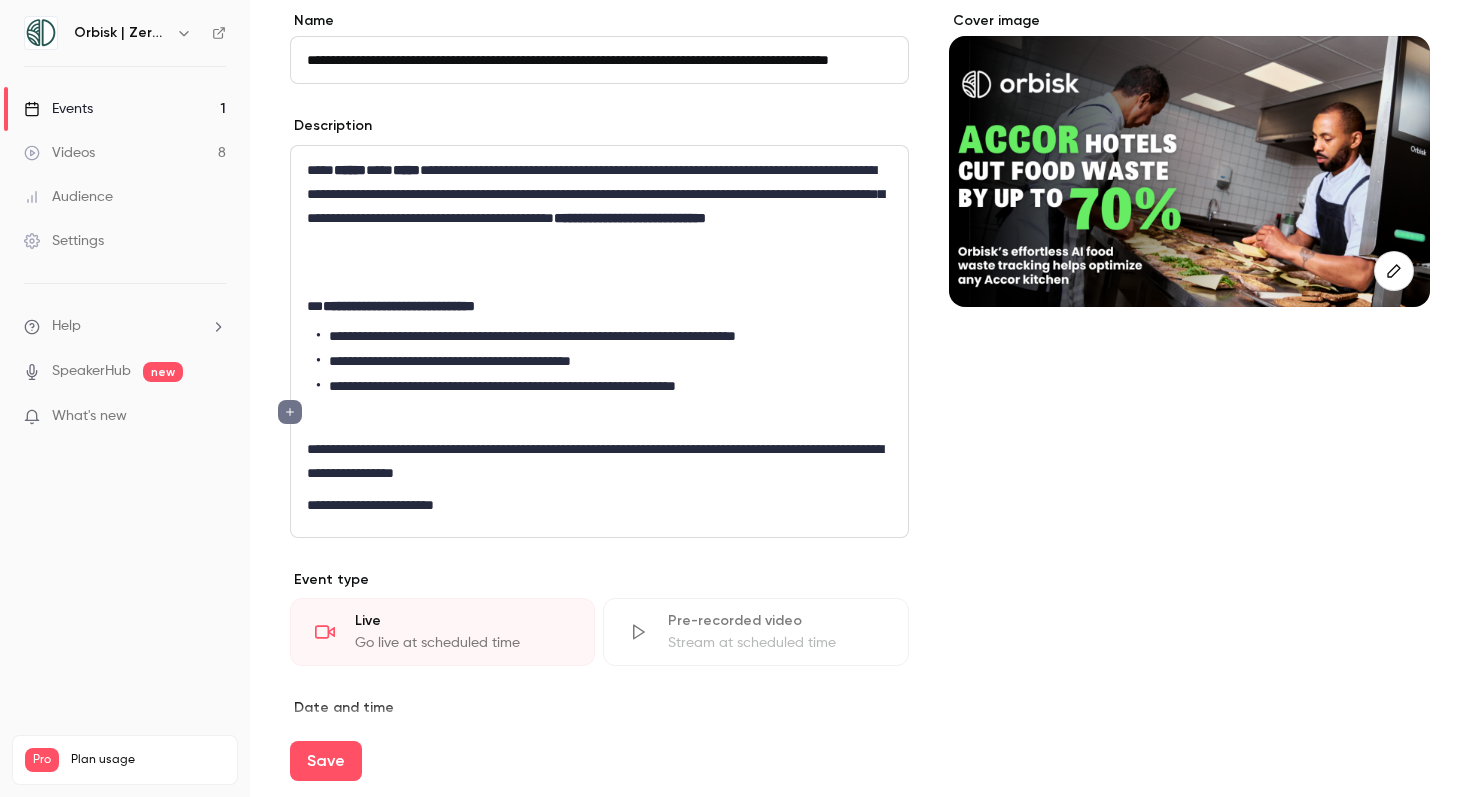 click on "**********" at bounding box center [599, 461] 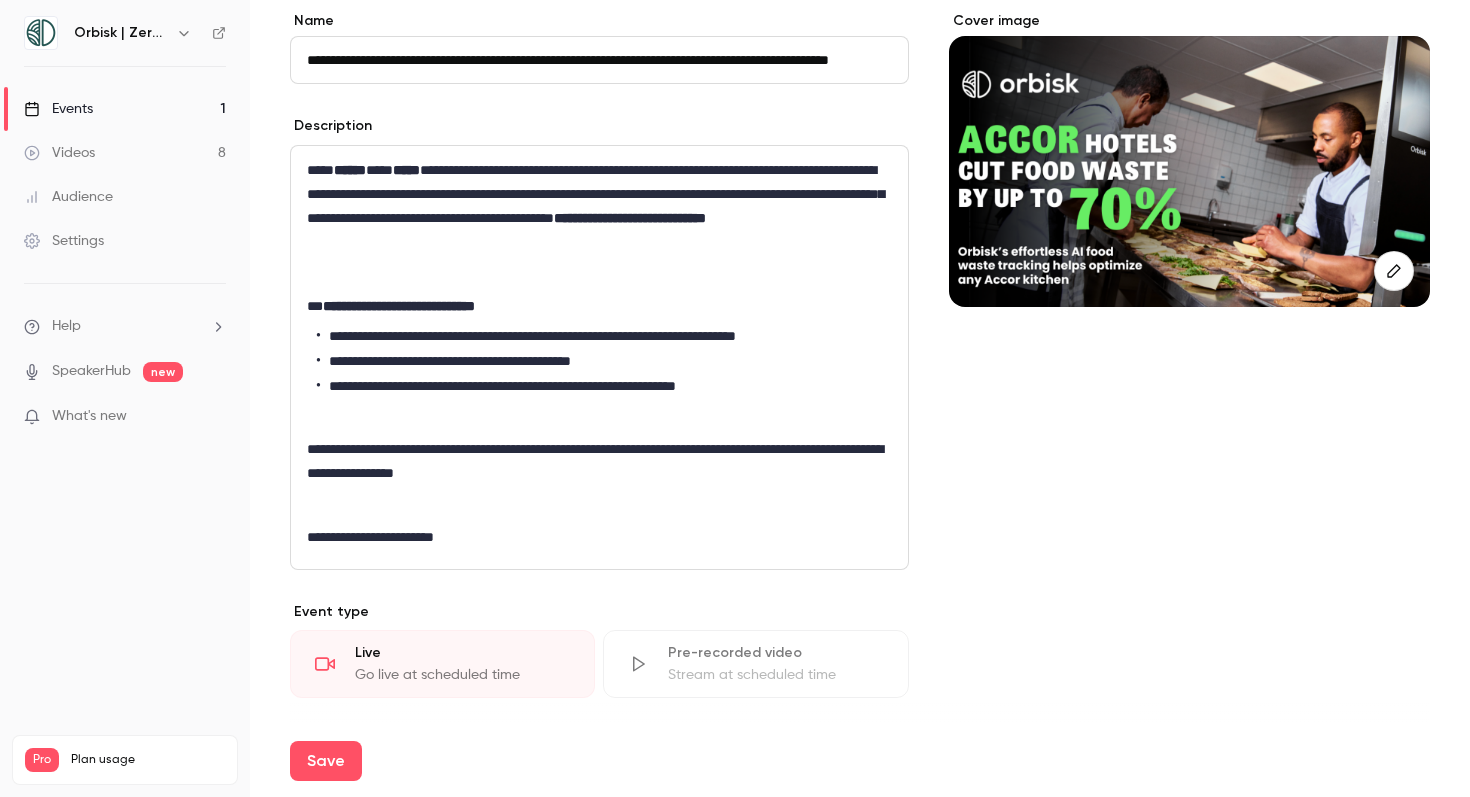 click on "**********" at bounding box center [599, 537] 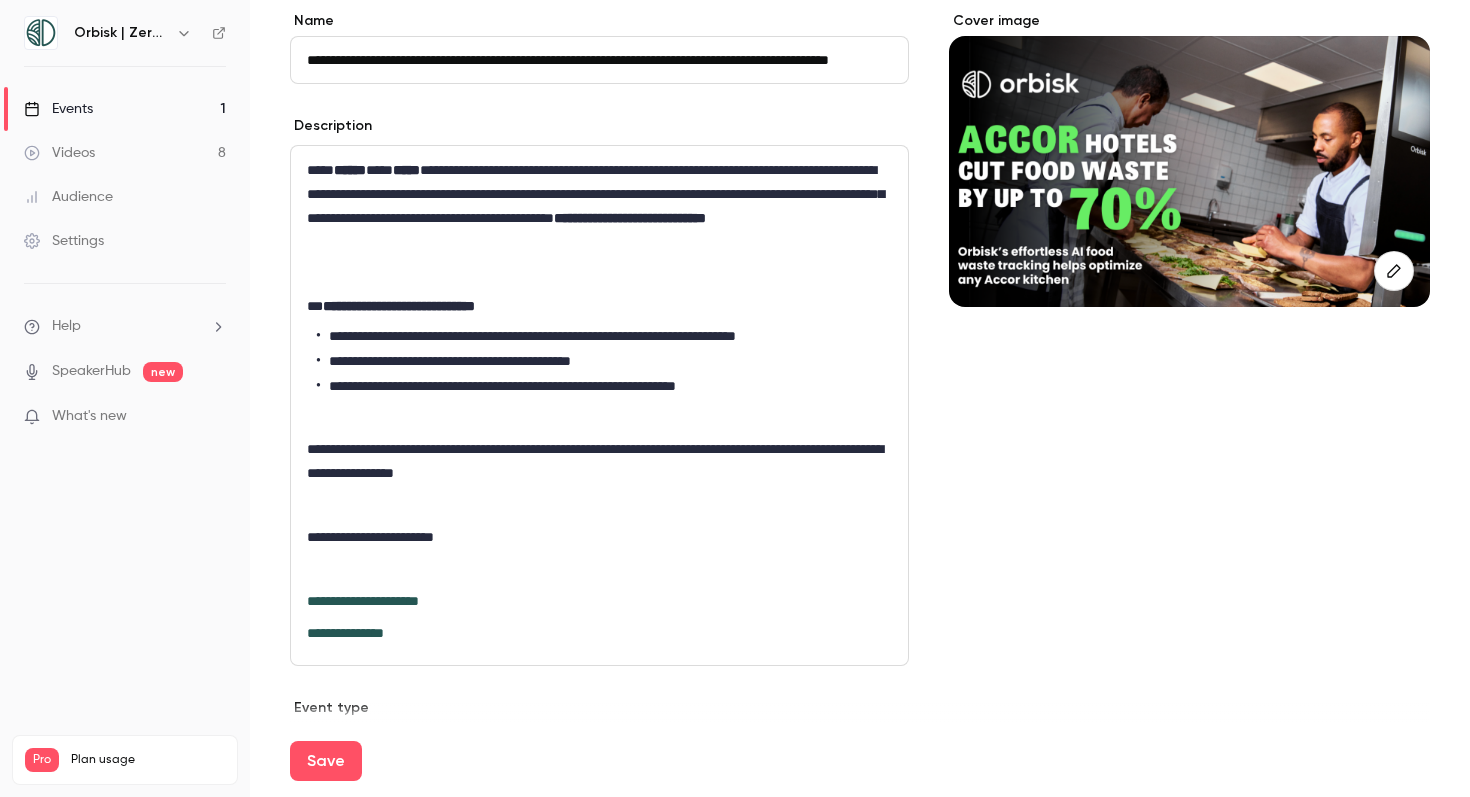 scroll, scrollTop: 0, scrollLeft: 0, axis: both 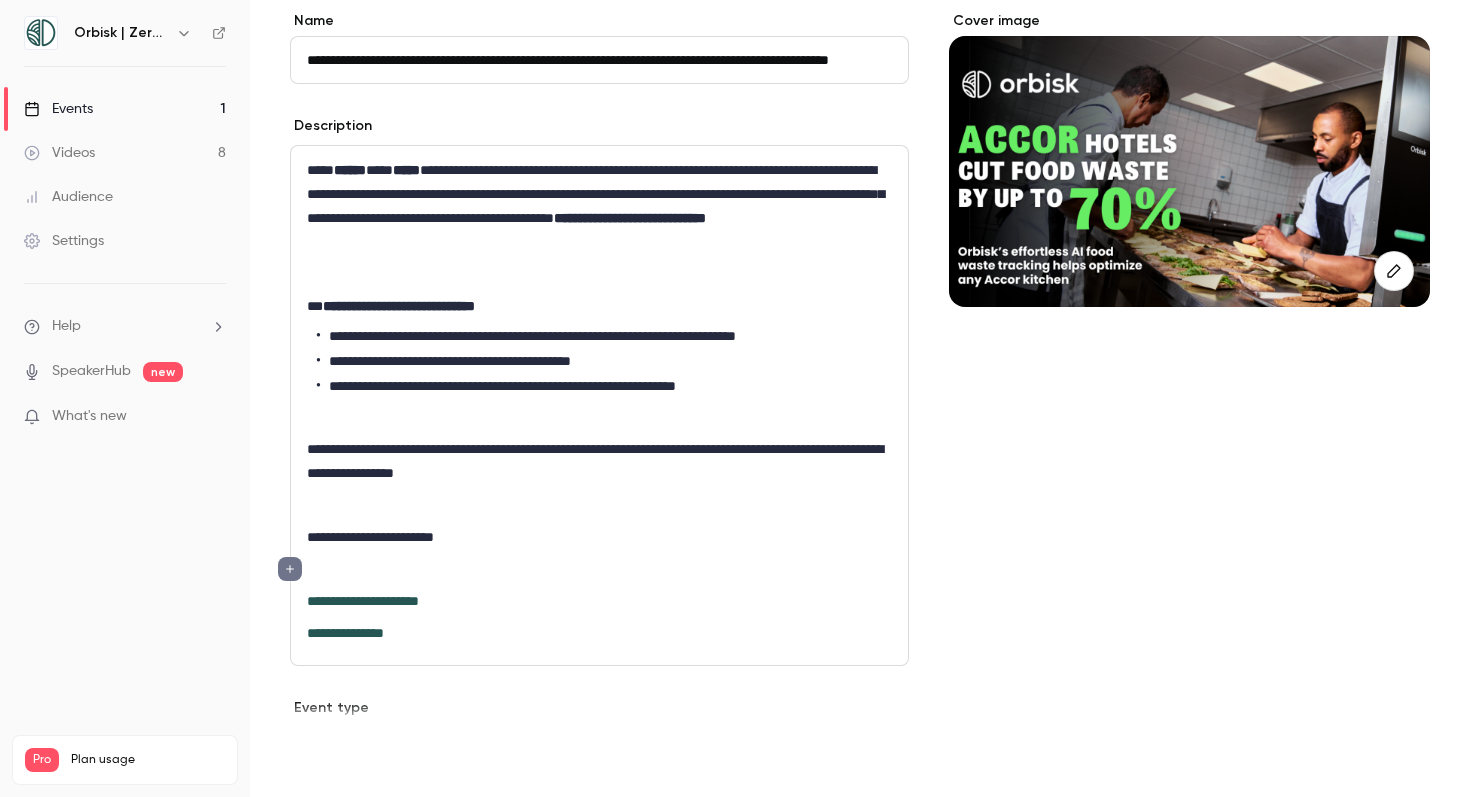 click on "Save" at bounding box center [326, 761] 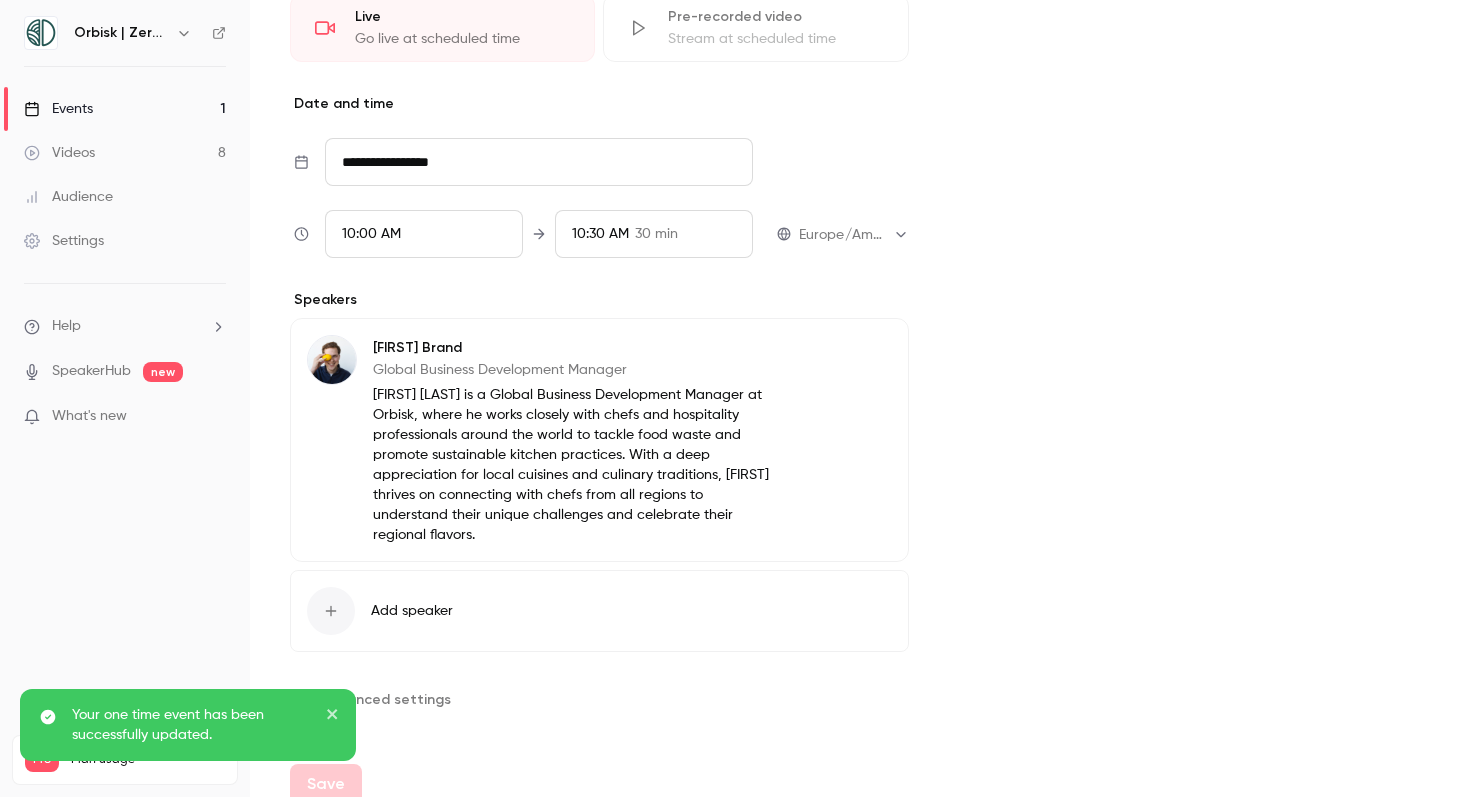 scroll, scrollTop: 776, scrollLeft: 0, axis: vertical 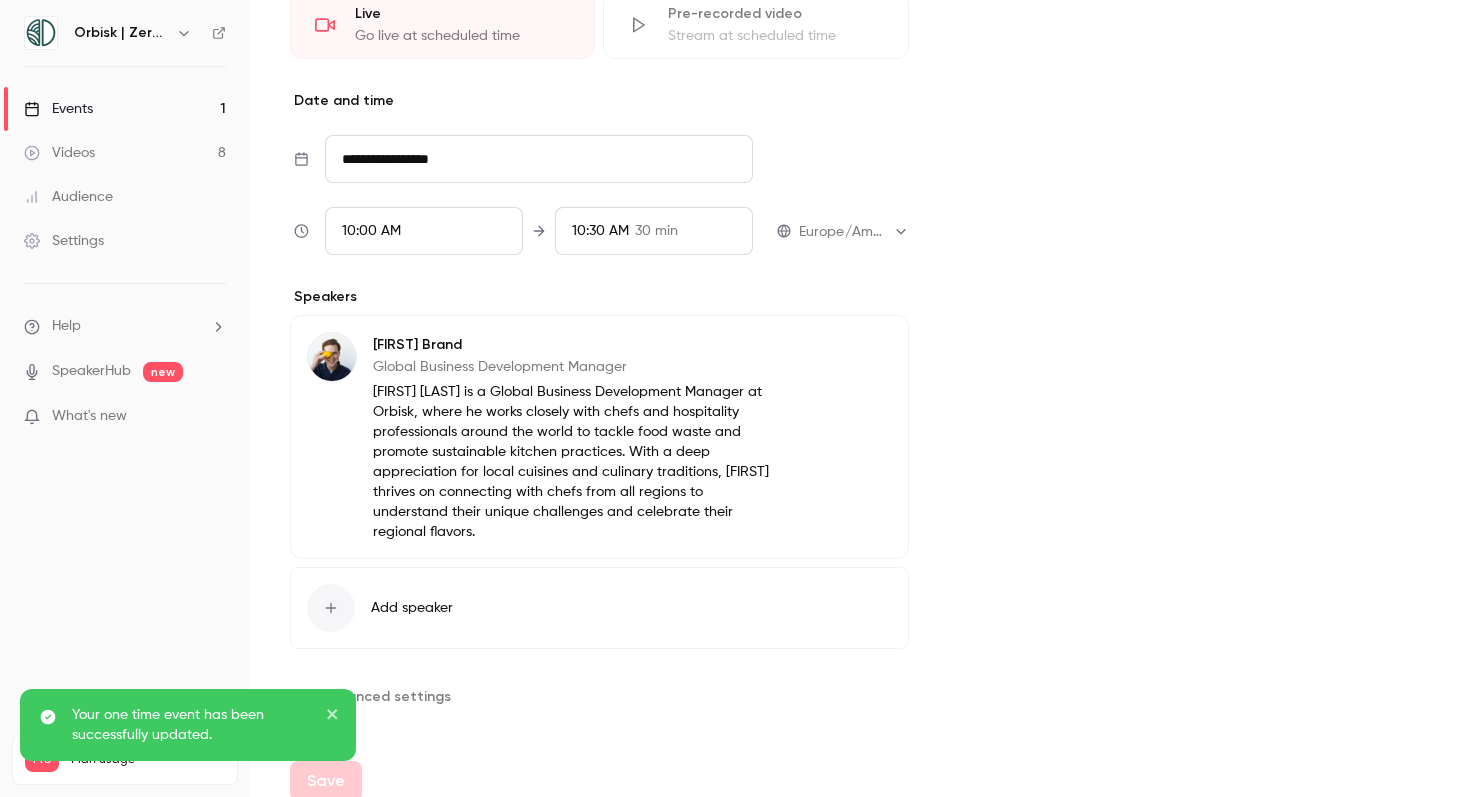 click 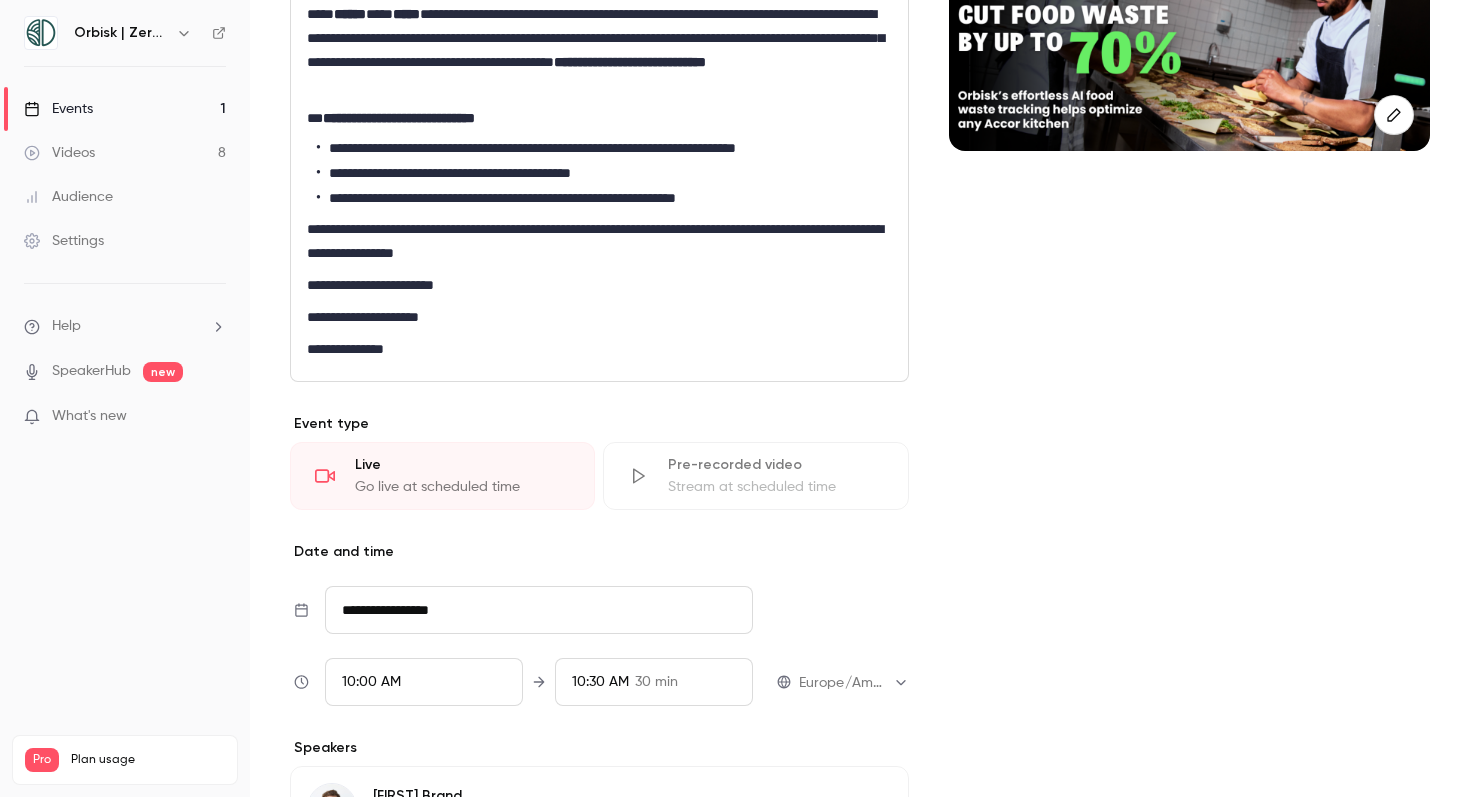 scroll, scrollTop: 245, scrollLeft: 0, axis: vertical 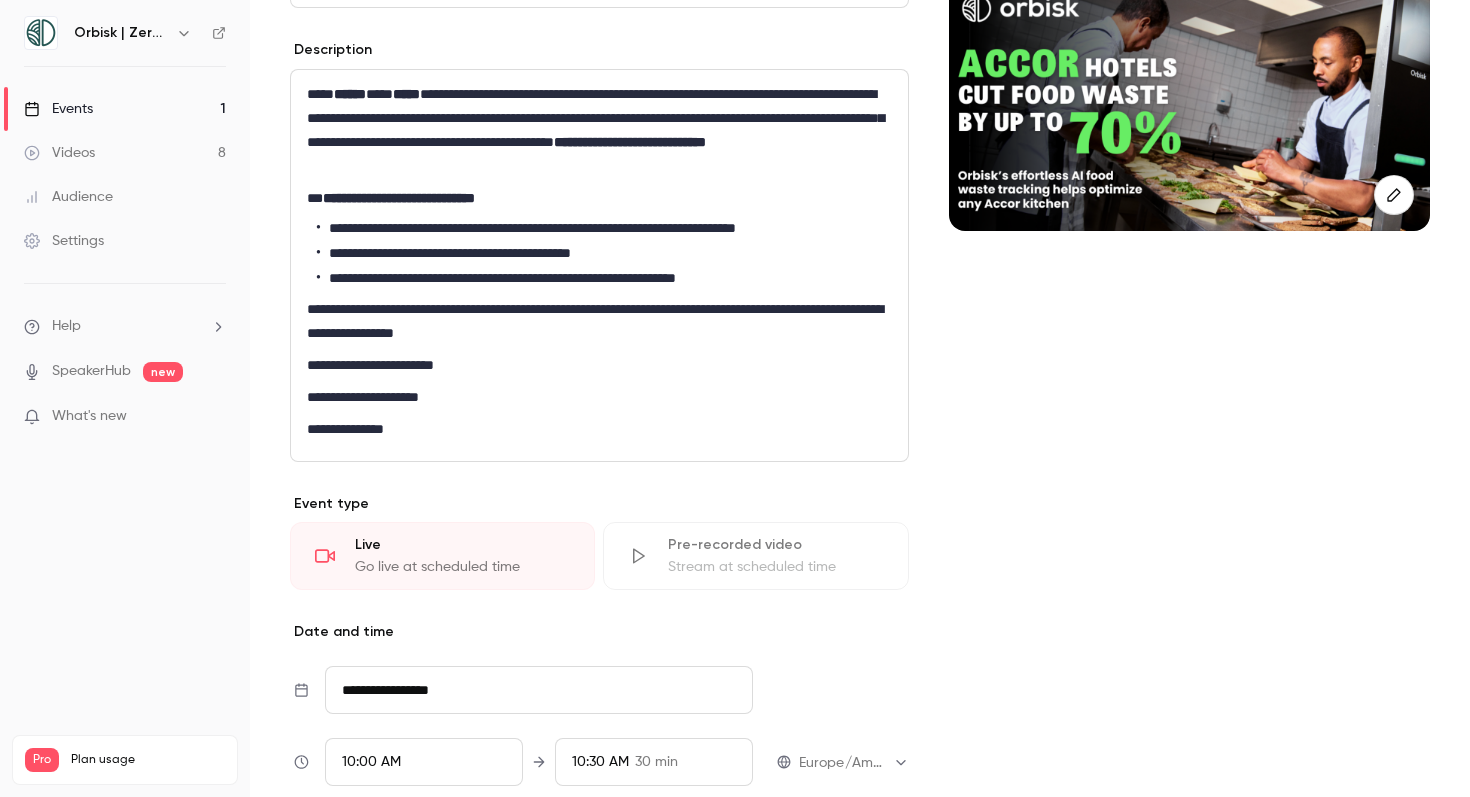 drag, startPoint x: 425, startPoint y: 425, endPoint x: 414, endPoint y: 425, distance: 11 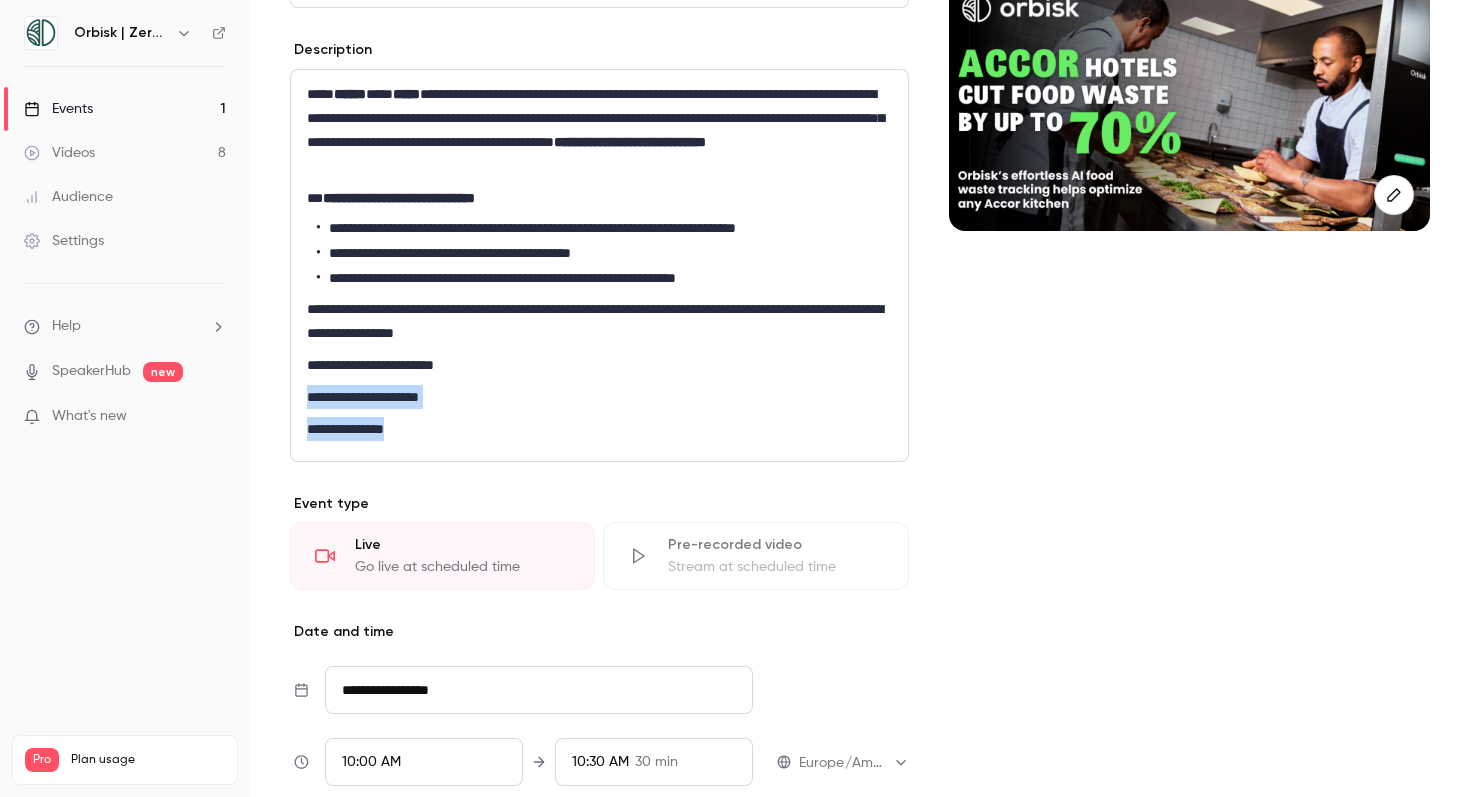 drag, startPoint x: 421, startPoint y: 428, endPoint x: 300, endPoint y: 402, distance: 123.76187 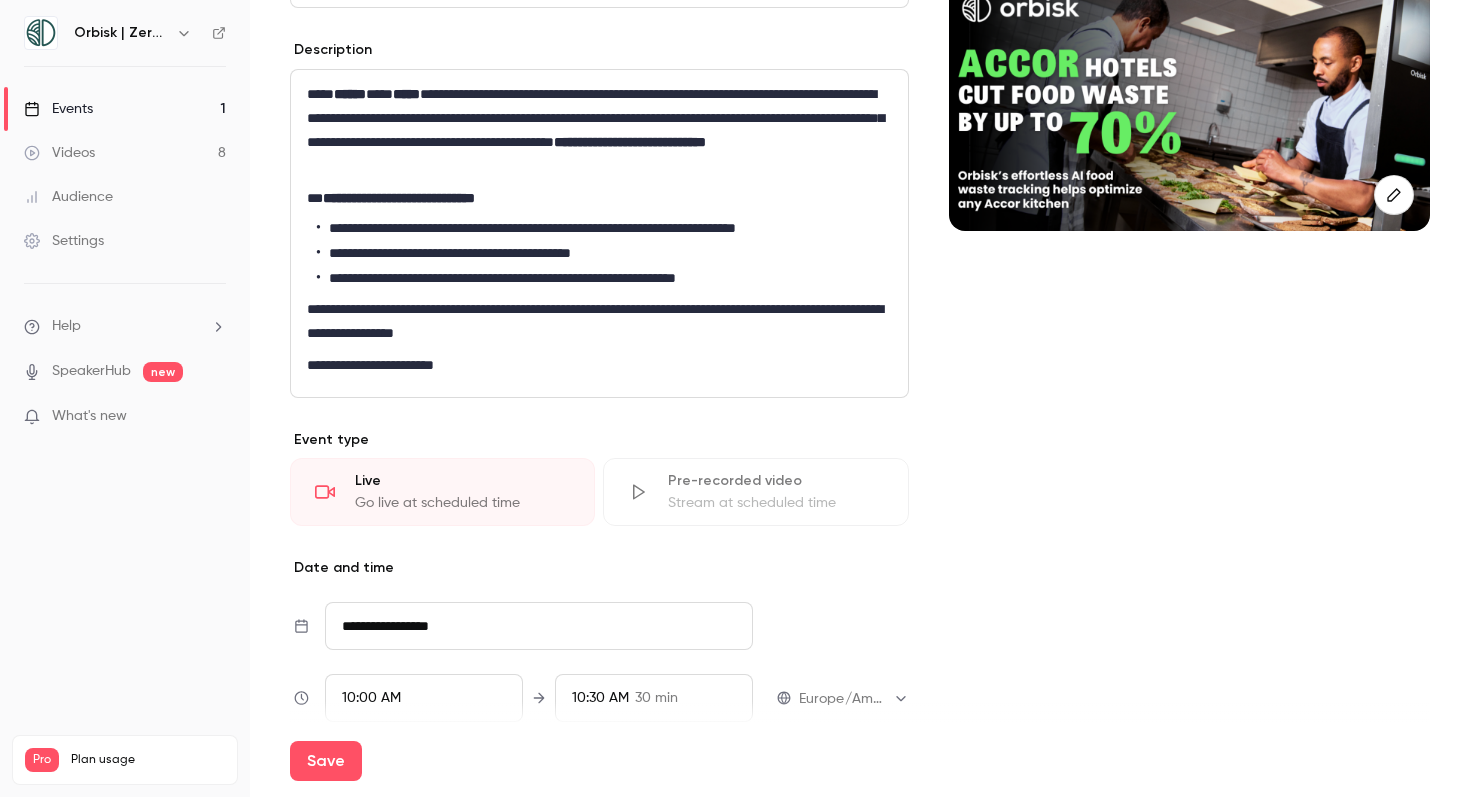 scroll, scrollTop: 611, scrollLeft: 0, axis: vertical 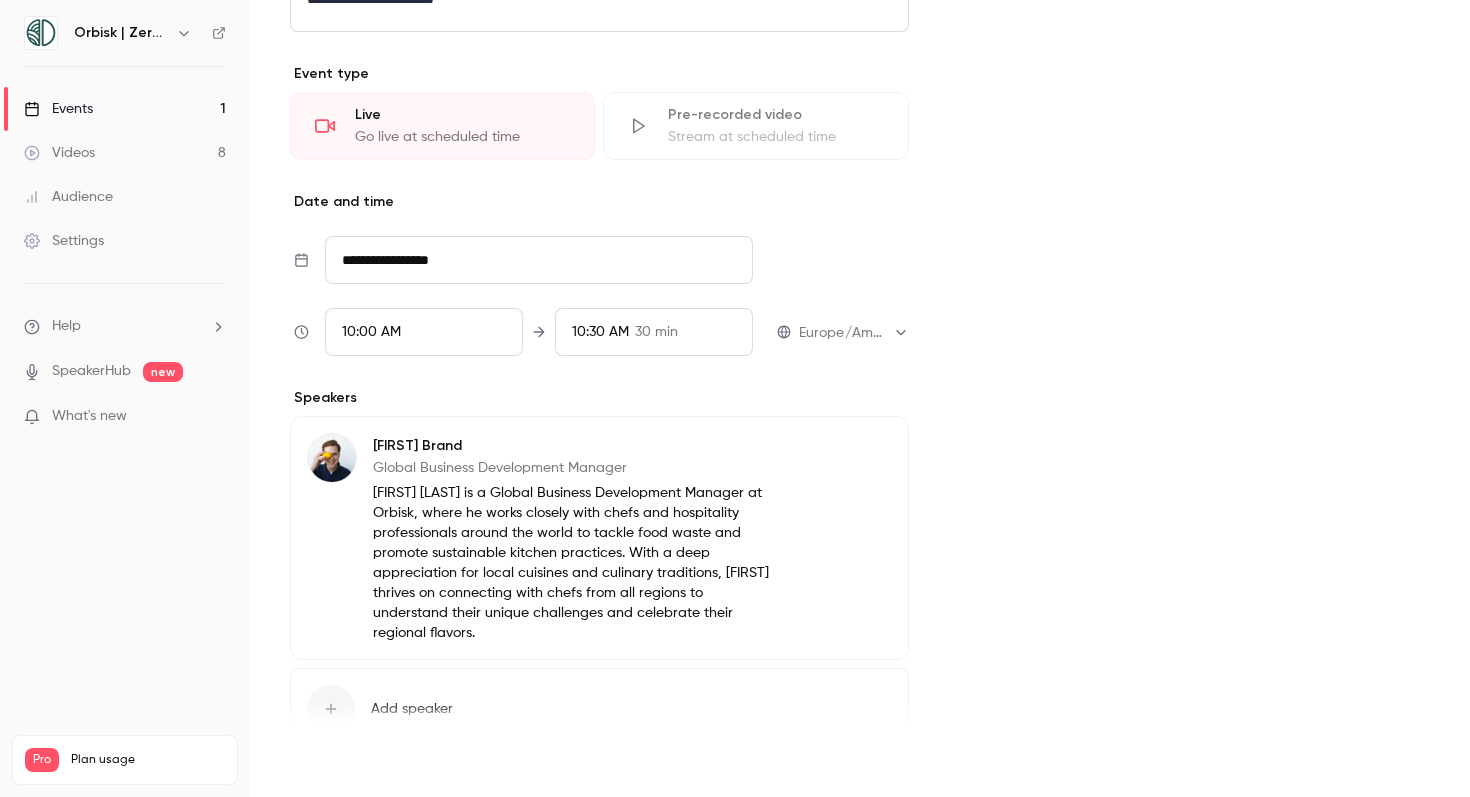 click on "Save" at bounding box center (326, 761) 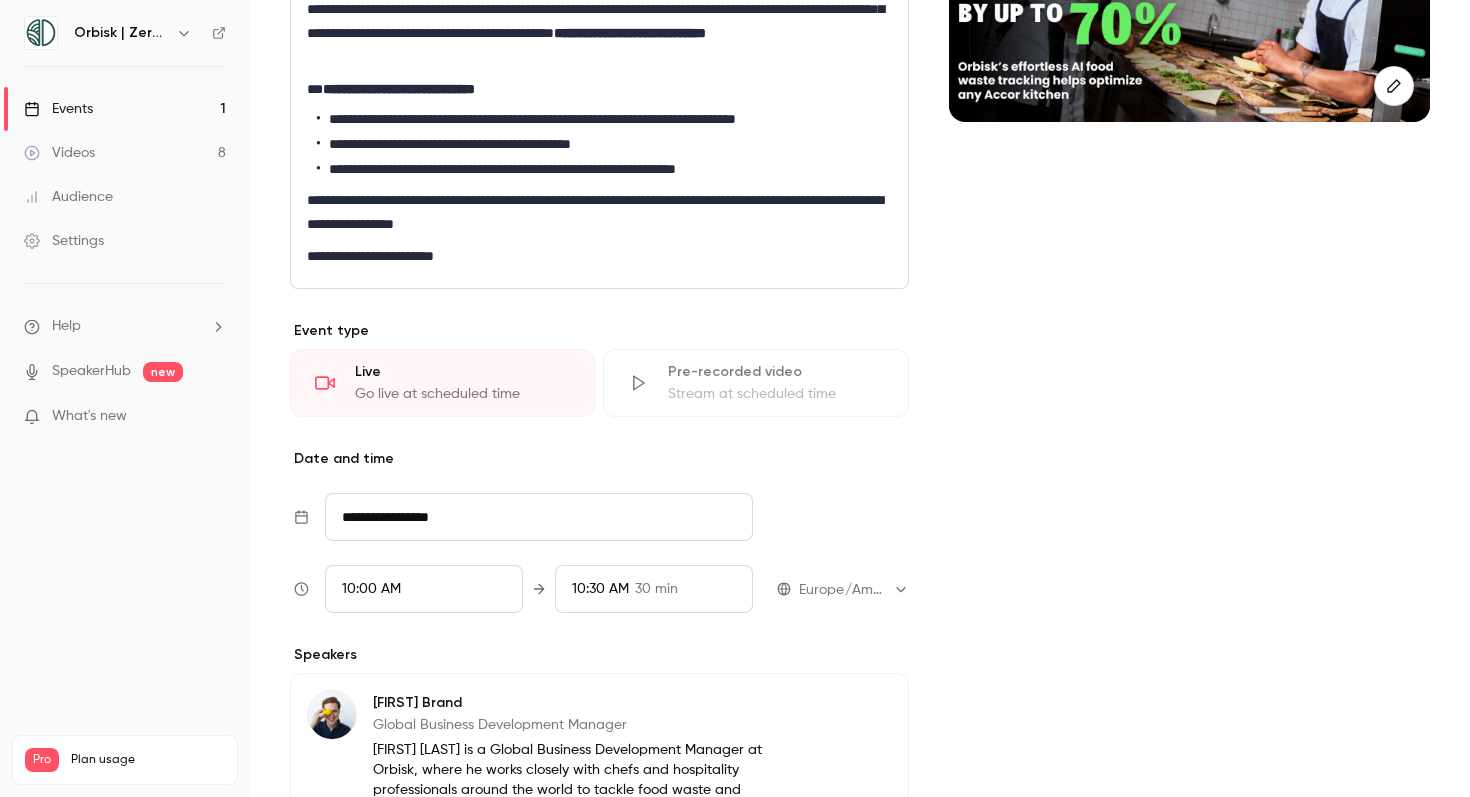 scroll, scrollTop: 0, scrollLeft: 0, axis: both 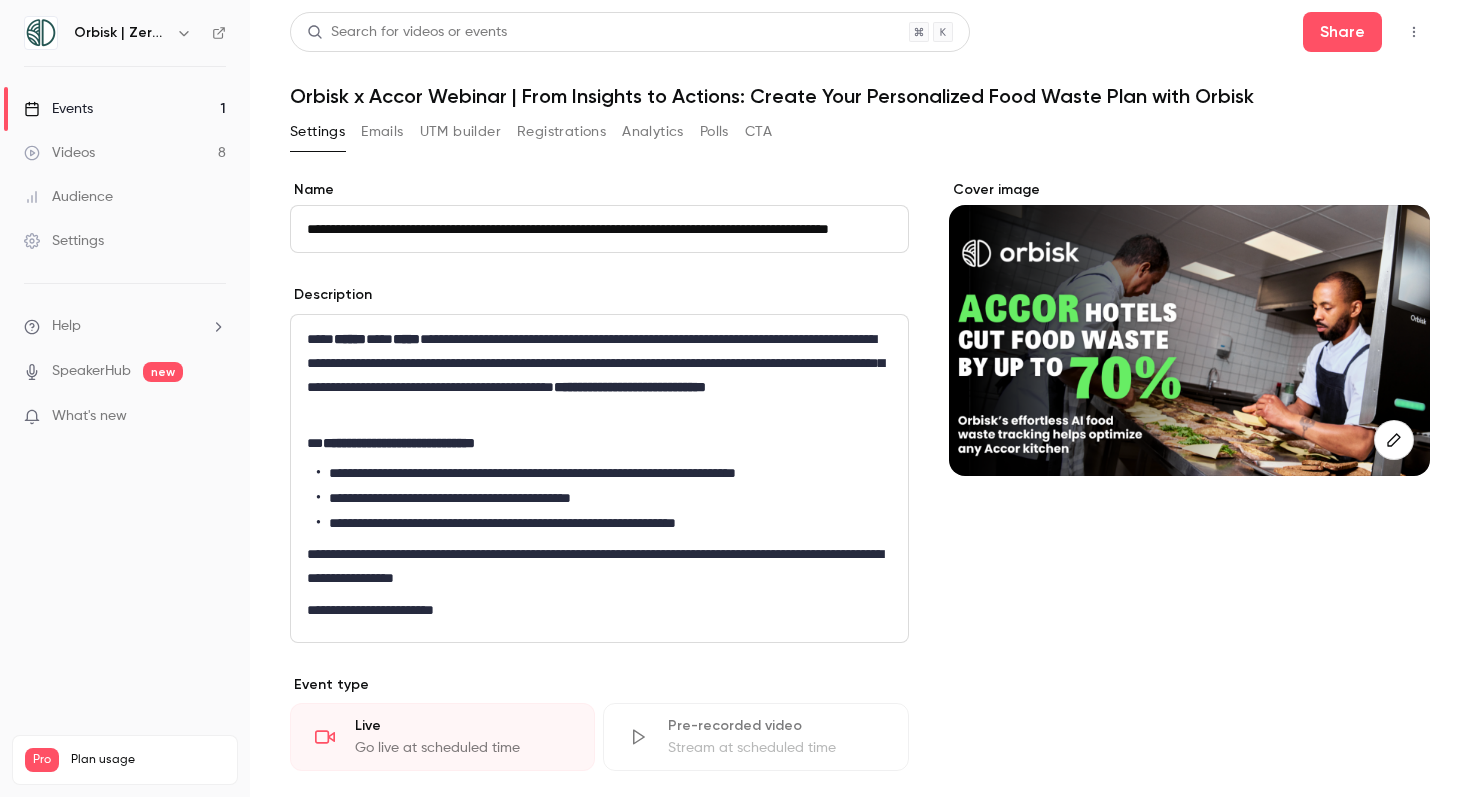 click at bounding box center [1394, 440] 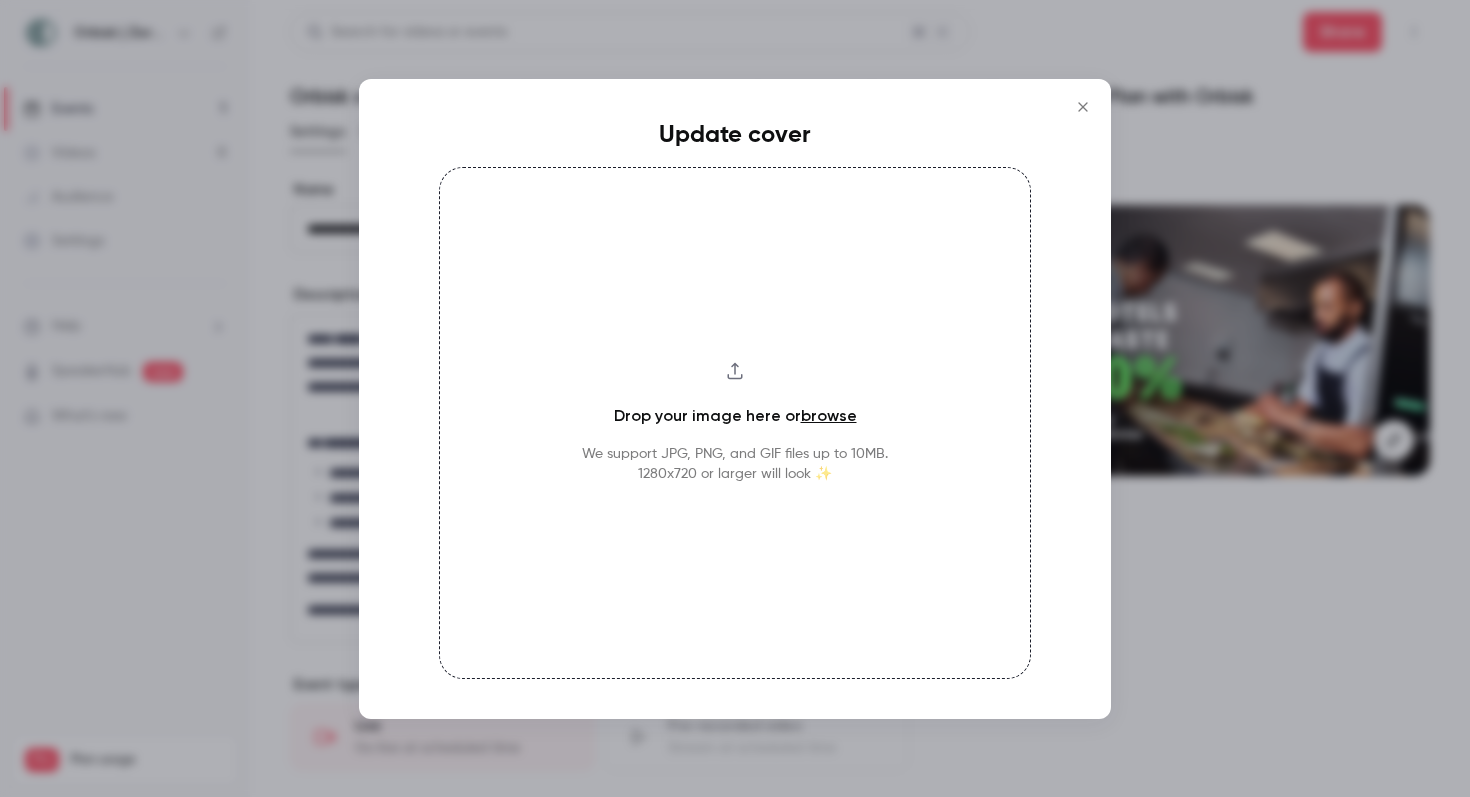 click on "browse" at bounding box center [829, 415] 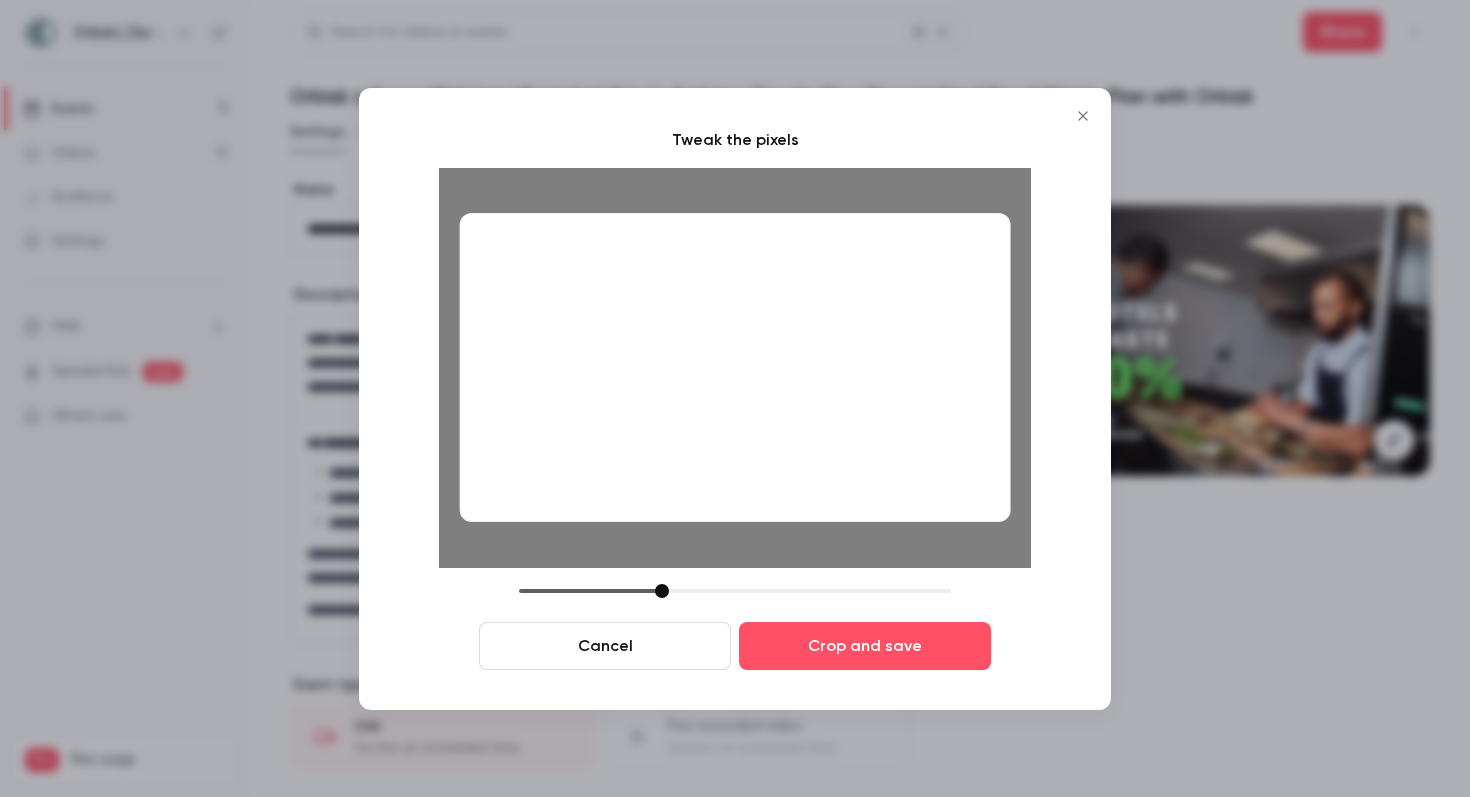 drag, startPoint x: 622, startPoint y: 324, endPoint x: 622, endPoint y: 309, distance: 15 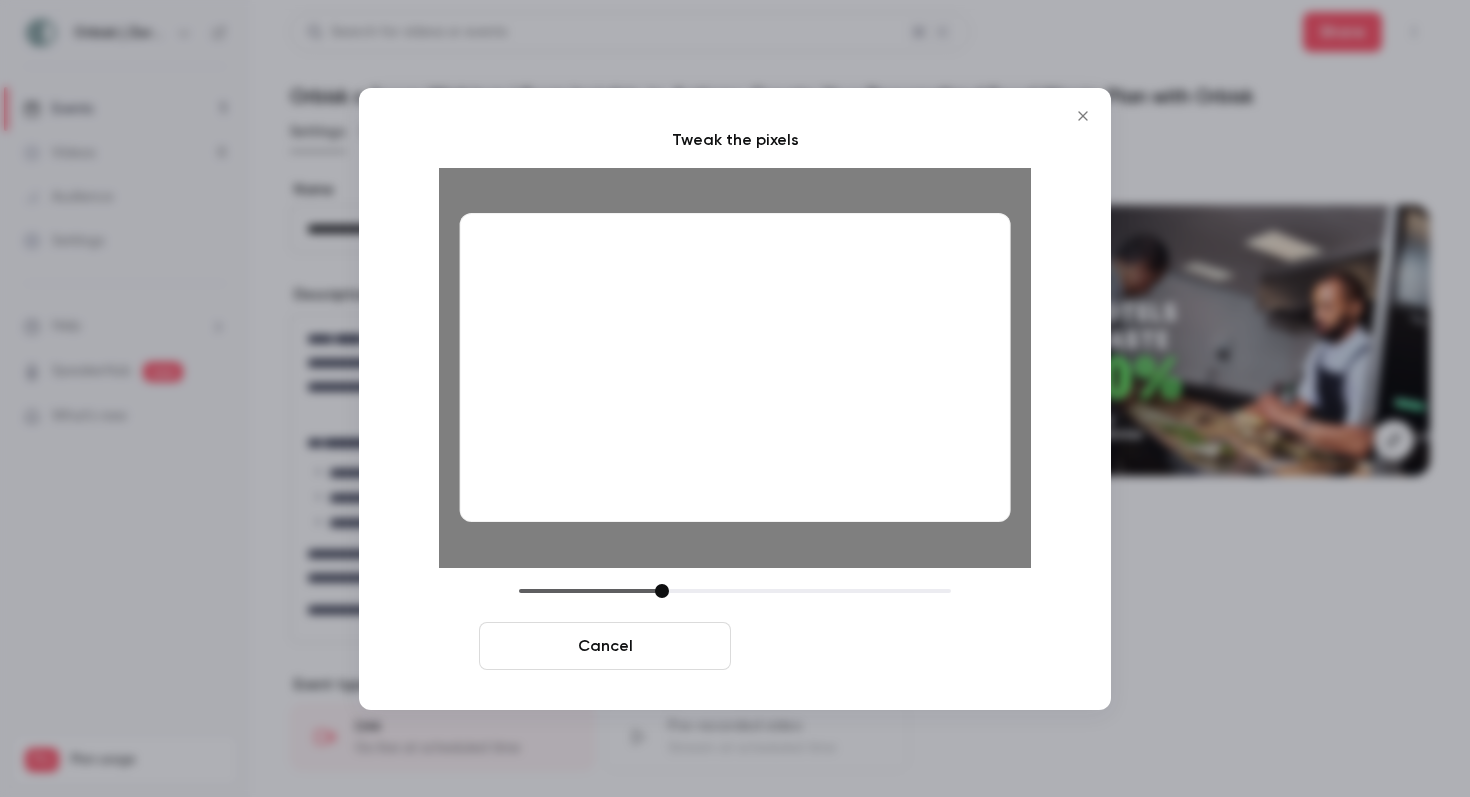 click on "Crop and save" at bounding box center (865, 646) 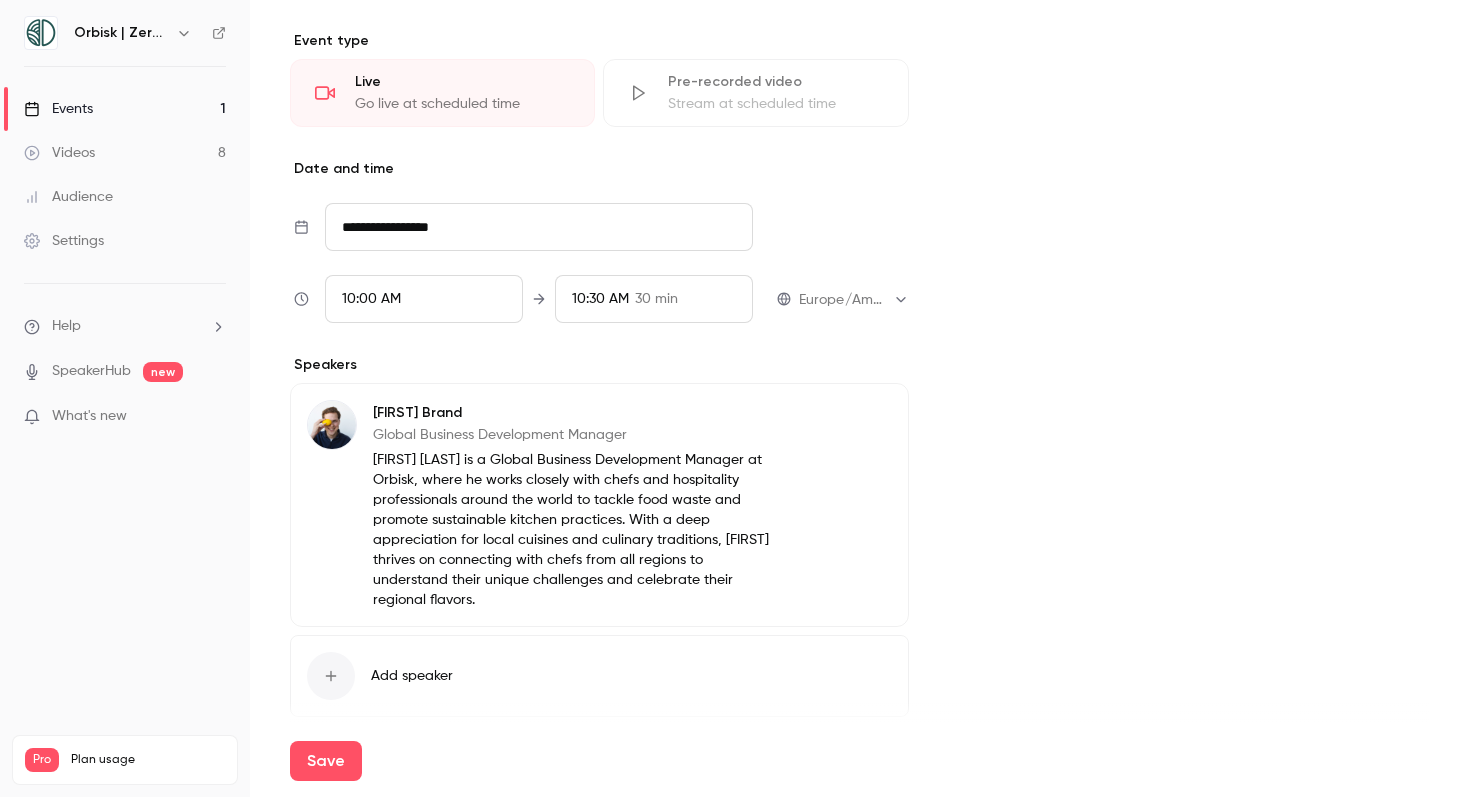 scroll, scrollTop: 712, scrollLeft: 0, axis: vertical 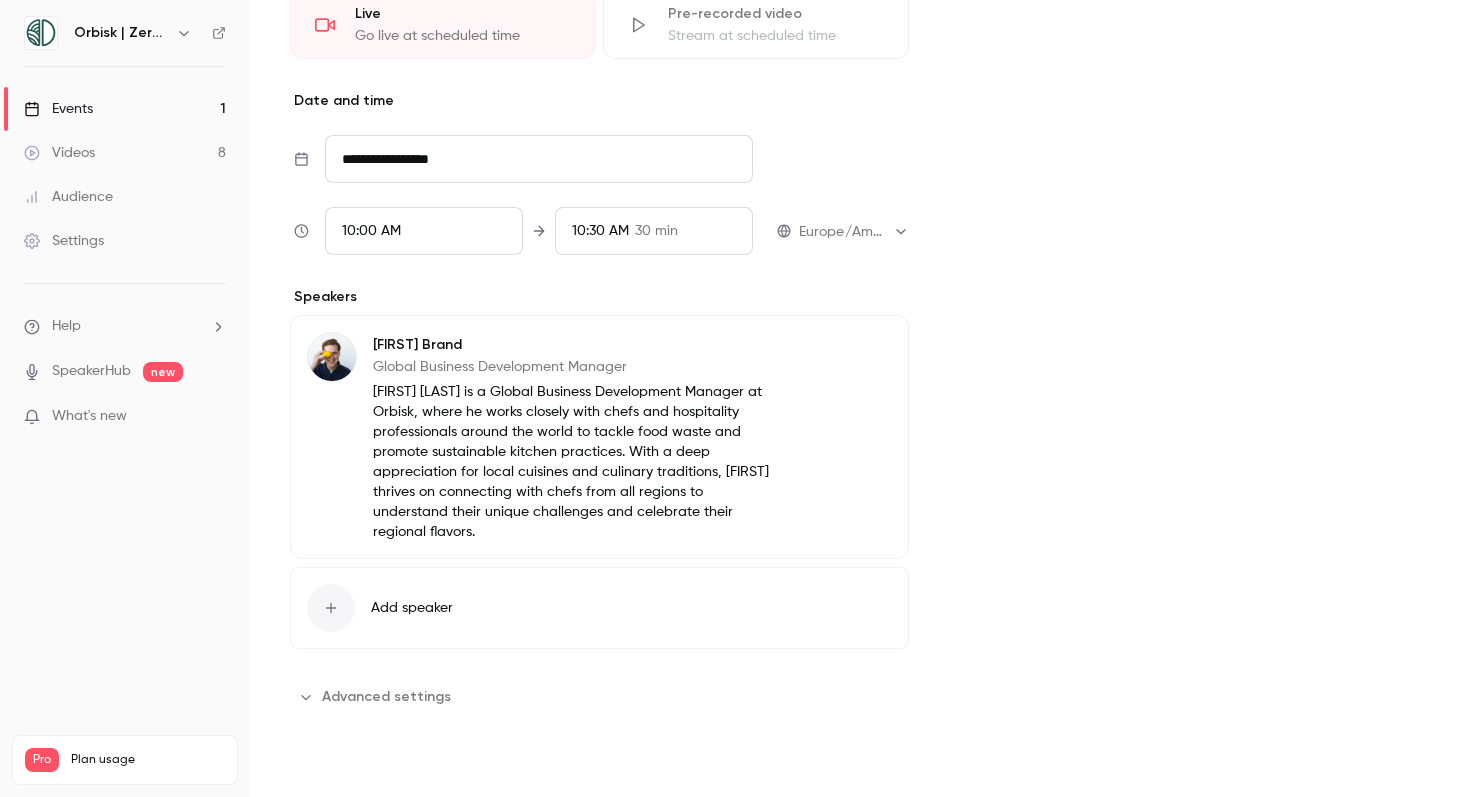 click on "Save" at bounding box center [326, 761] 